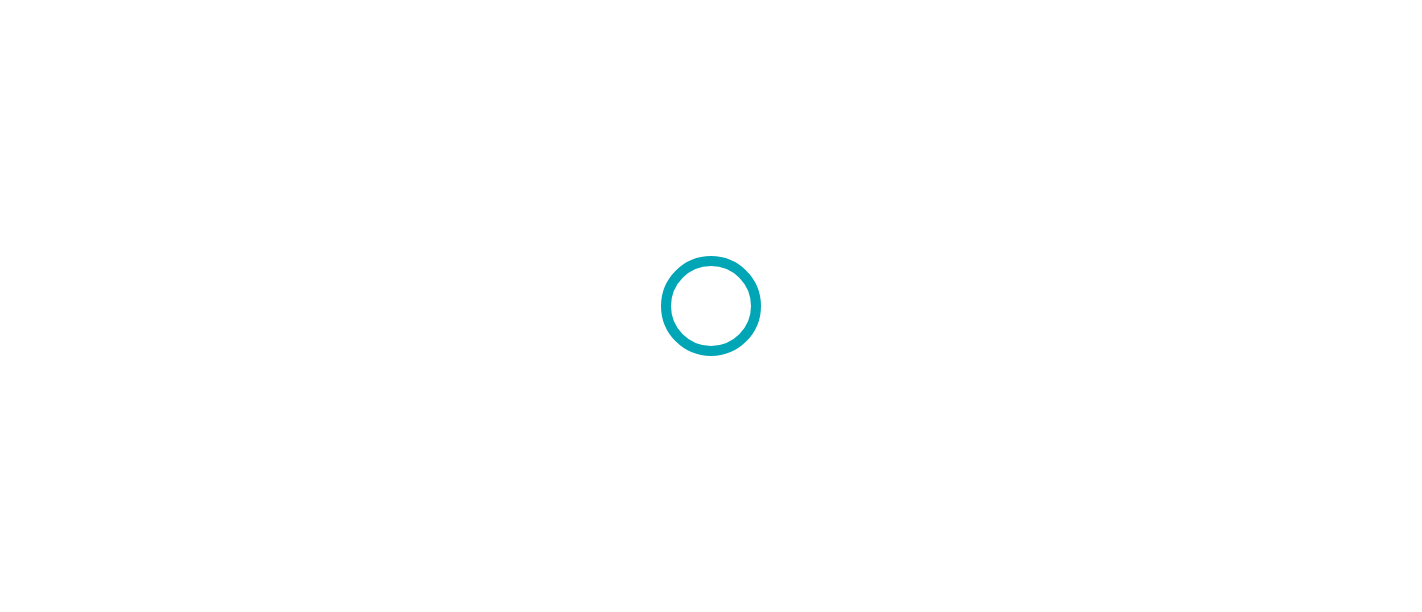 scroll, scrollTop: 0, scrollLeft: 0, axis: both 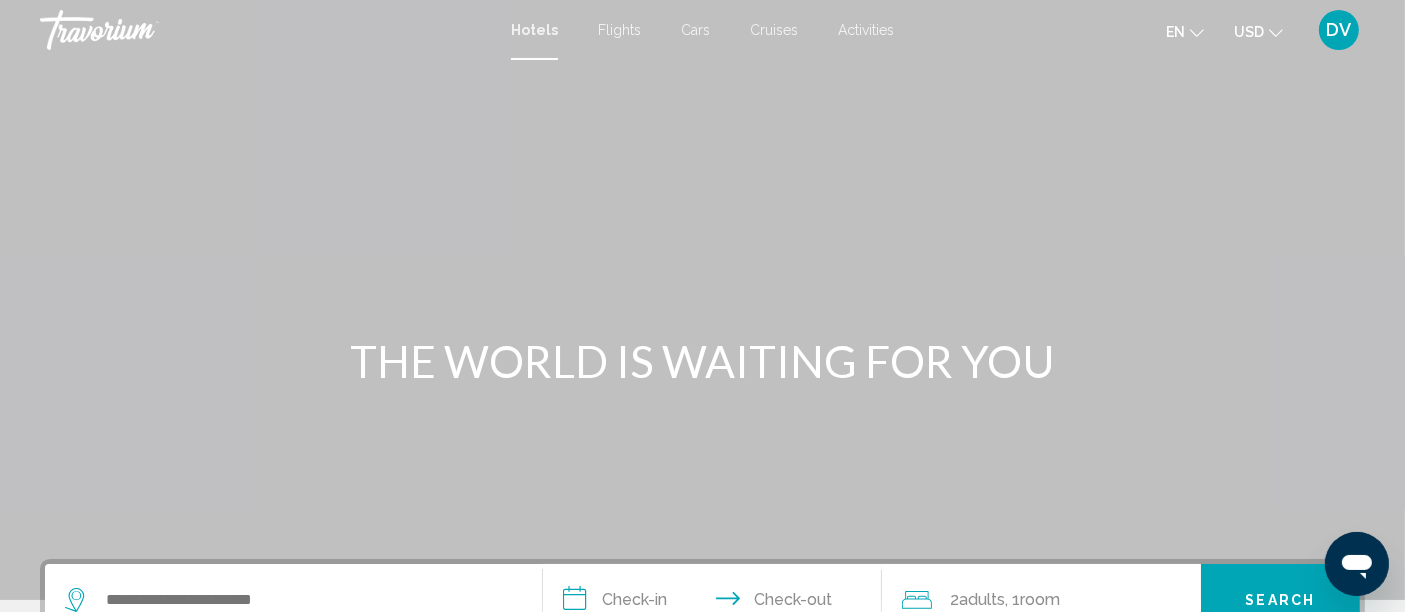 click on "DV" at bounding box center (1339, 30) 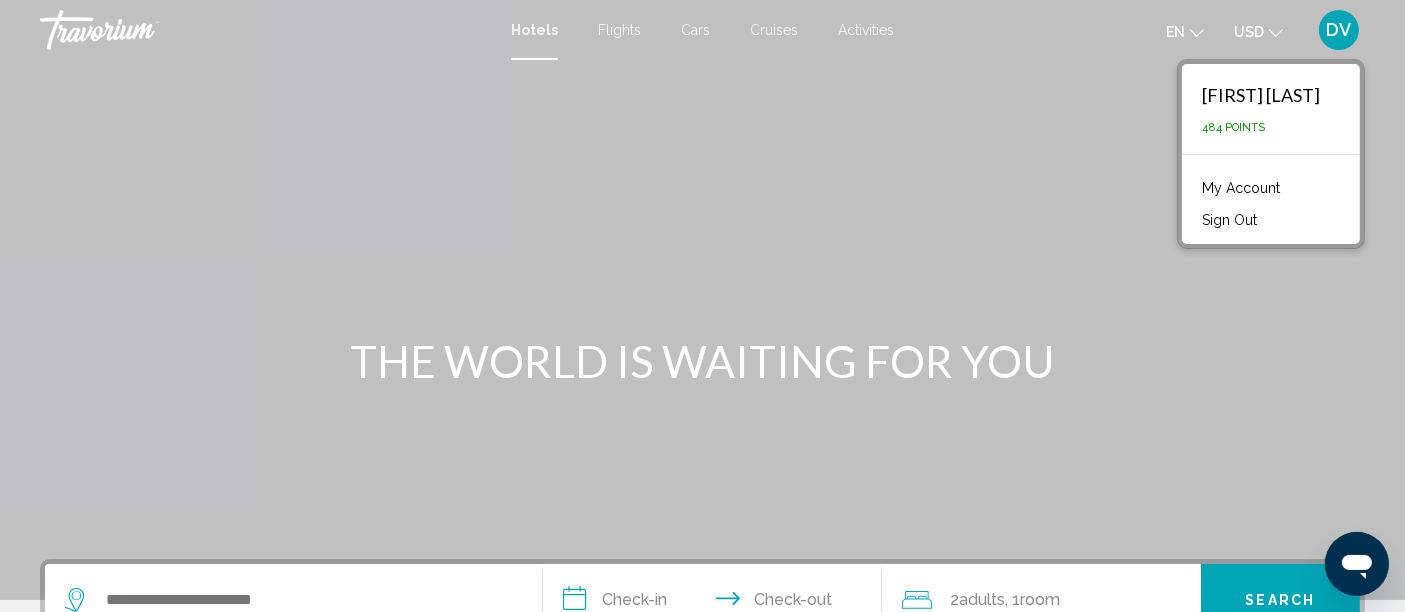 click at bounding box center [702, 300] 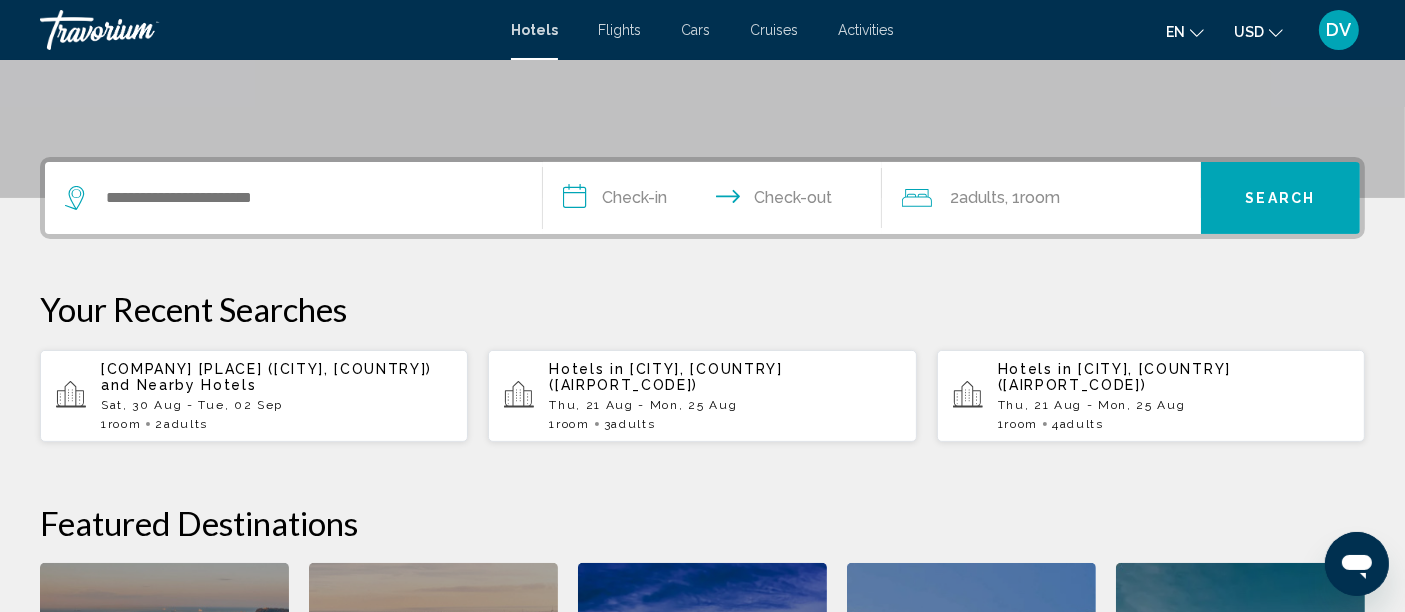 scroll, scrollTop: 406, scrollLeft: 0, axis: vertical 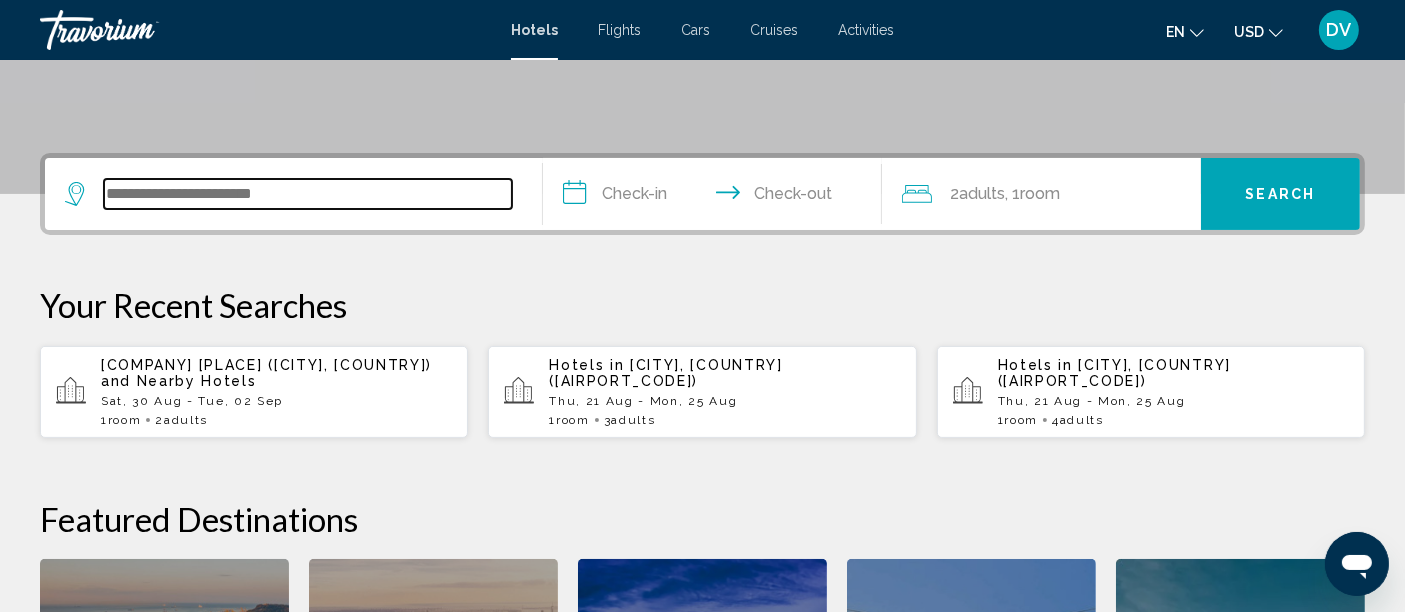 click at bounding box center (308, 194) 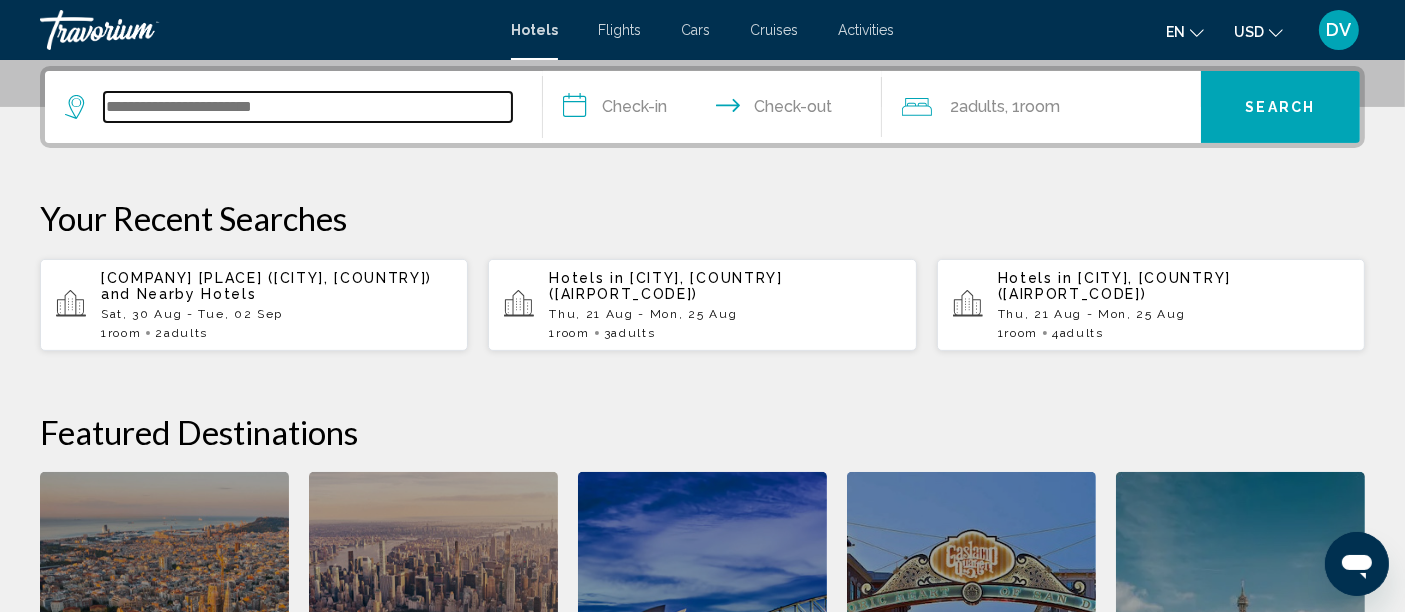 type on "*" 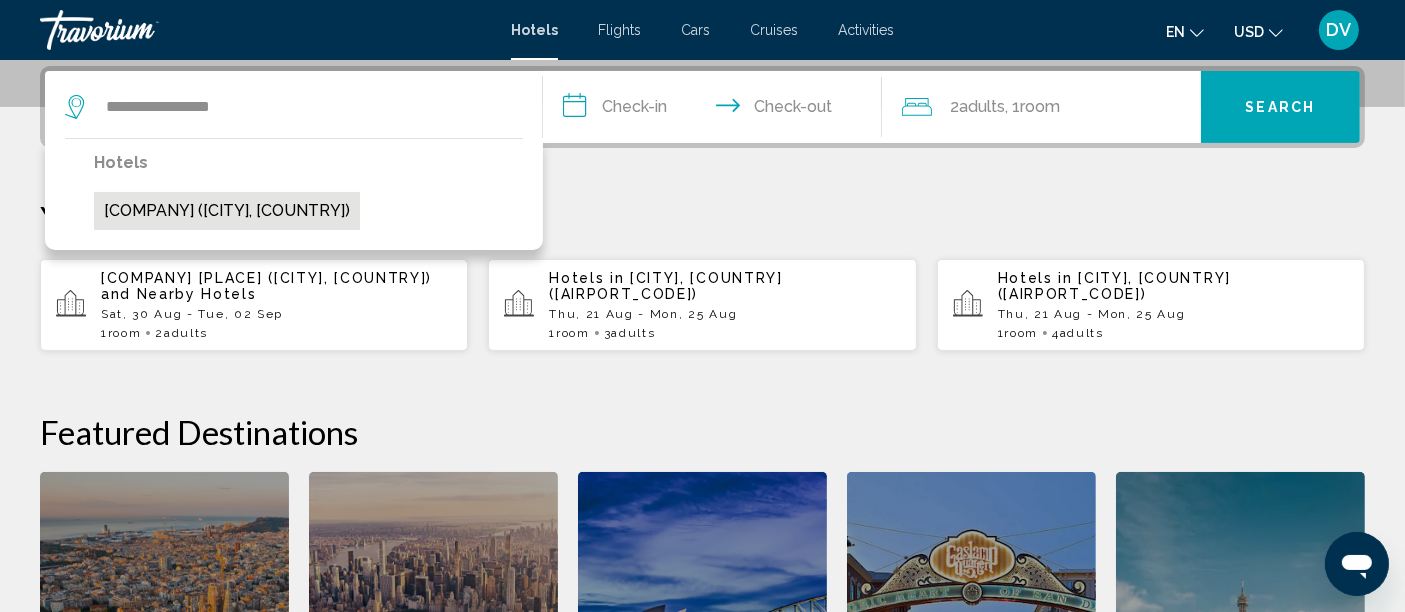 click on "[COMPANY] ([CITY], [COUNTRY])" at bounding box center [227, 211] 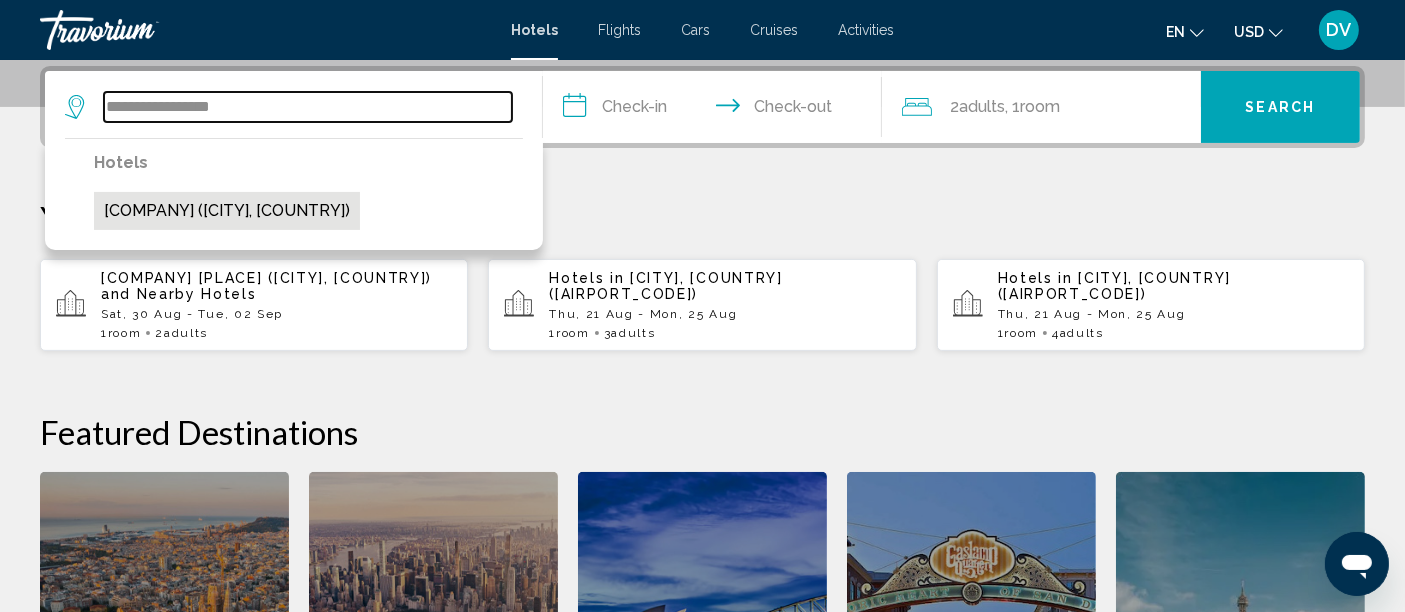 type on "**********" 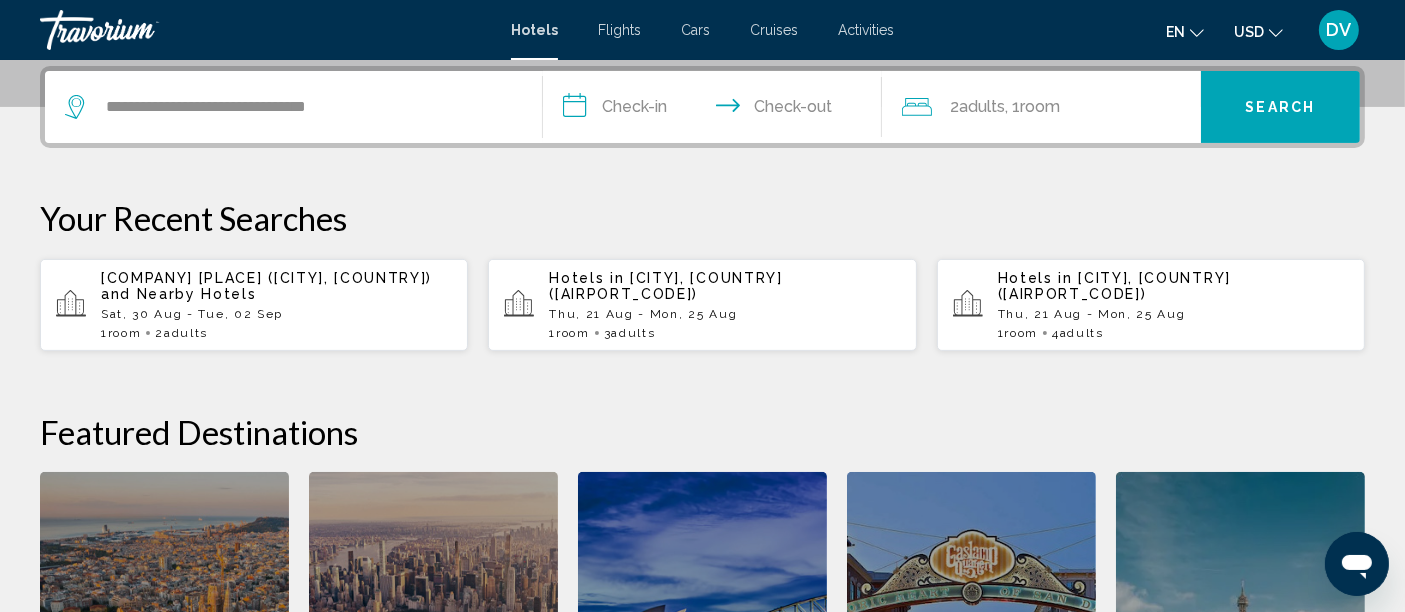 click on "**********" at bounding box center (716, 110) 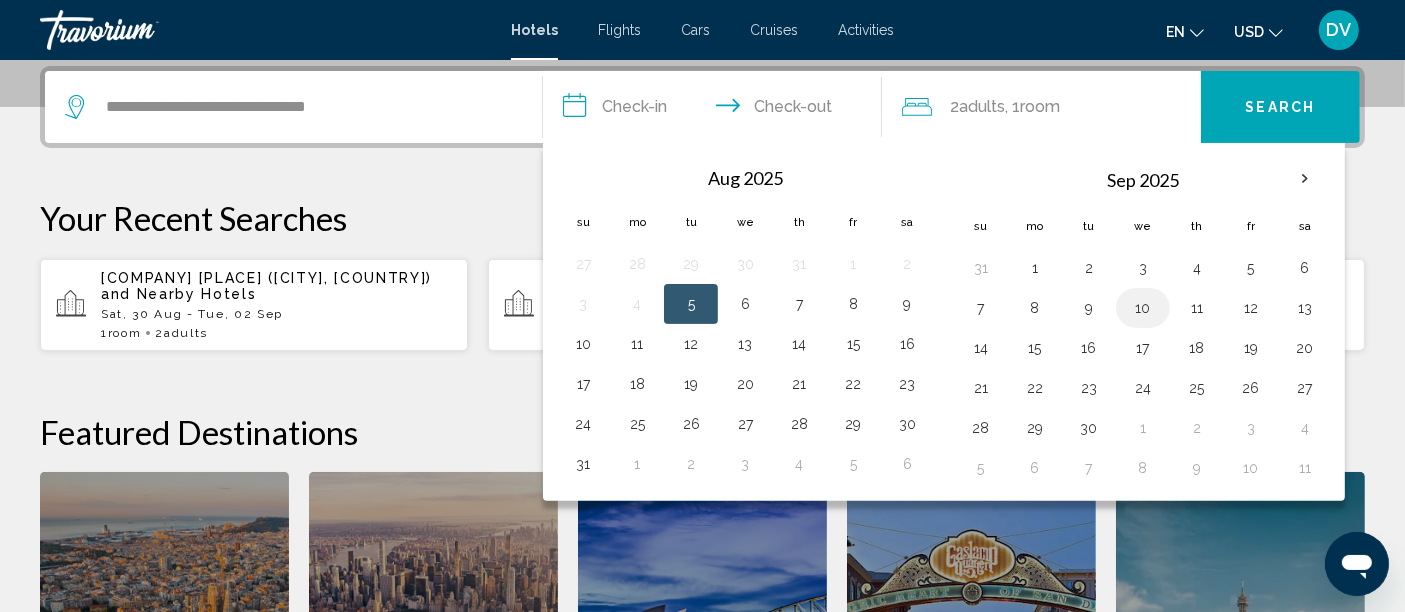 click on "10" at bounding box center [1143, 308] 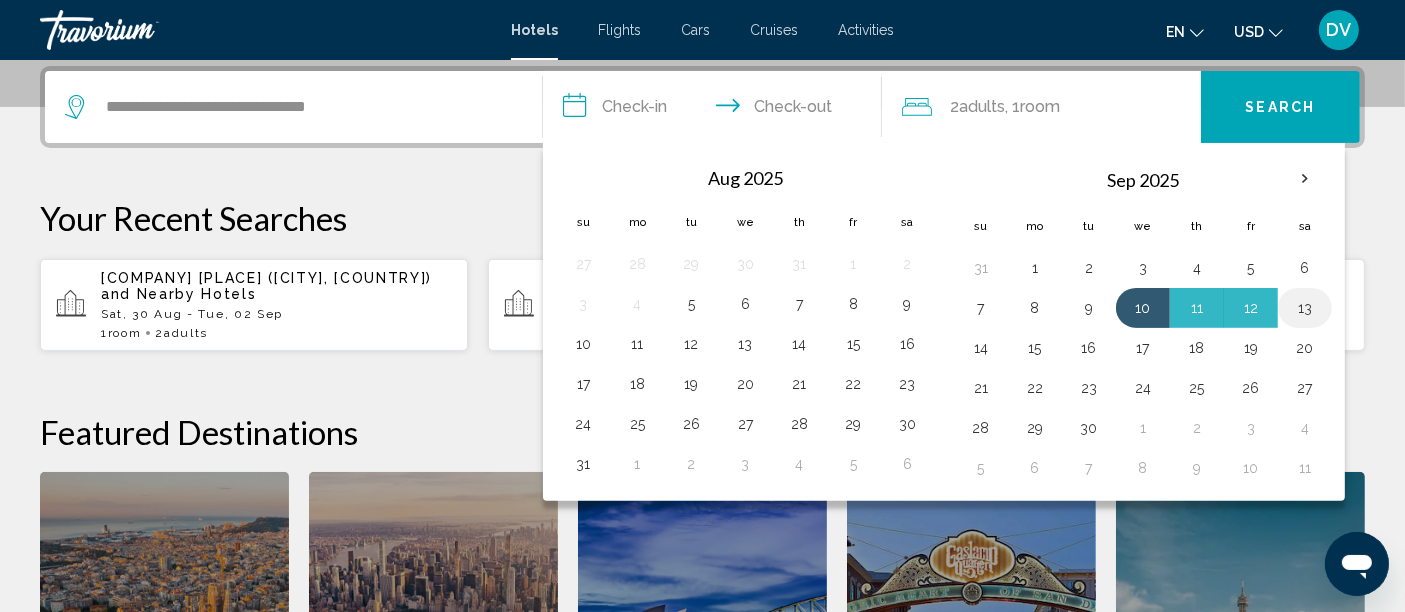 click on "13" at bounding box center (1305, 308) 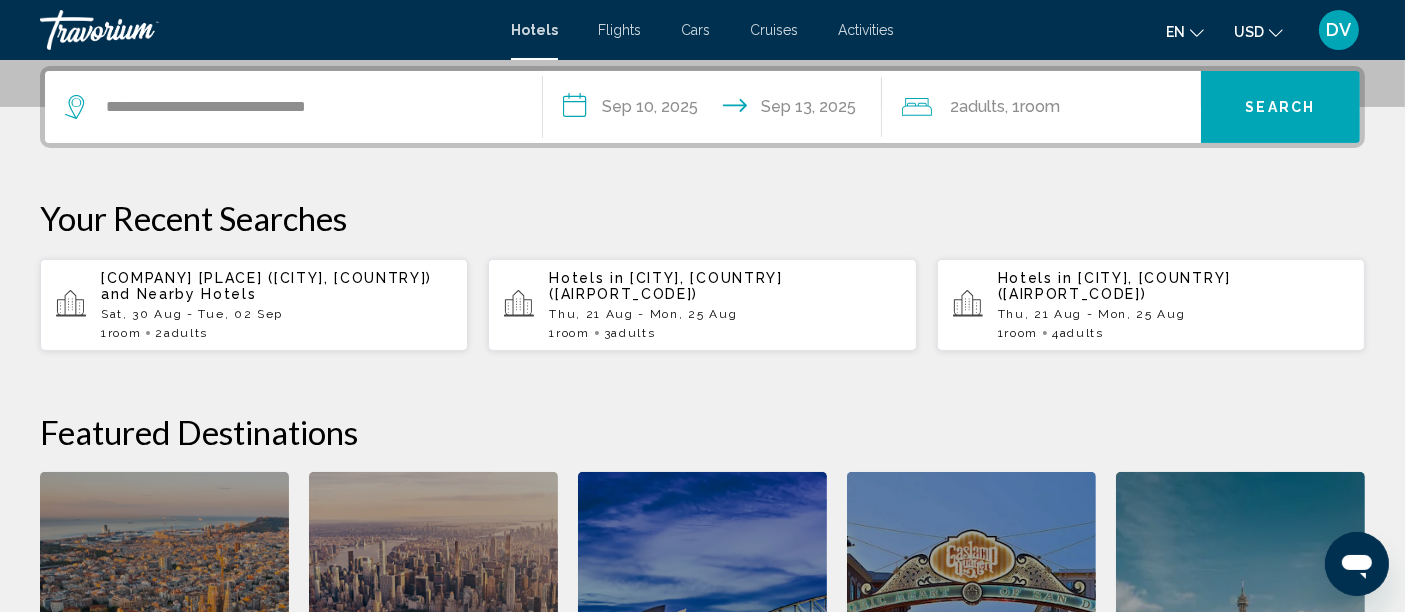 click on "Search" at bounding box center (1281, 108) 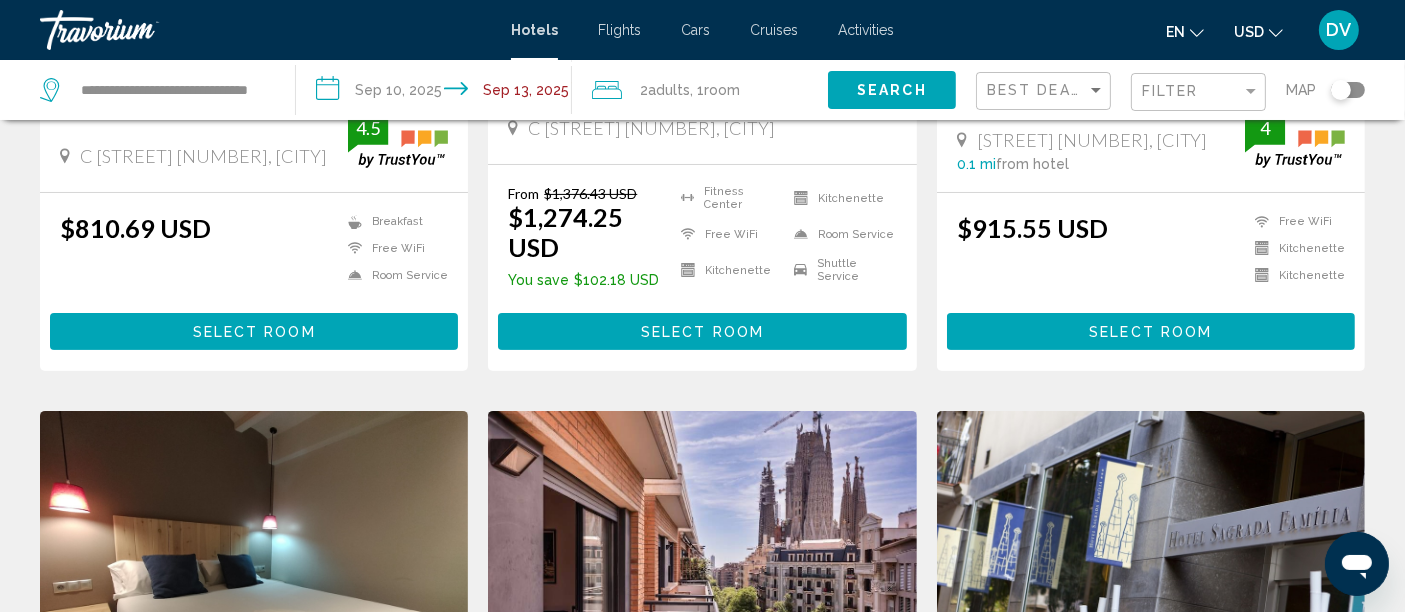 scroll, scrollTop: 0, scrollLeft: 0, axis: both 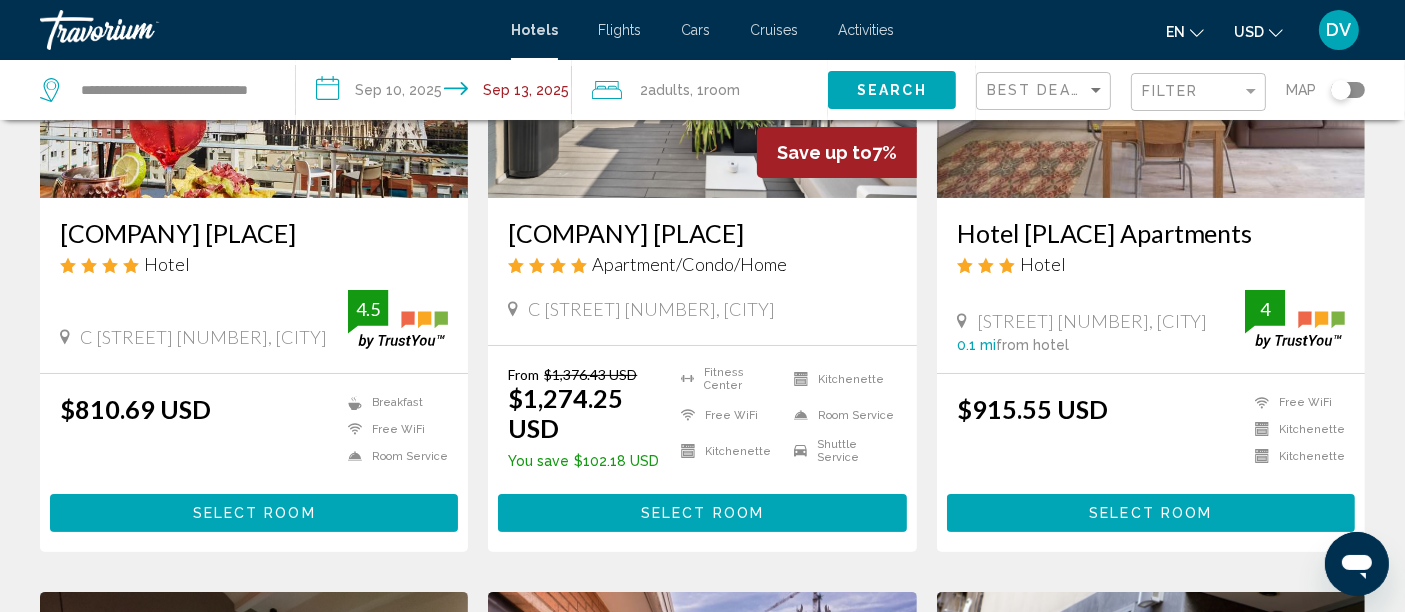 click at bounding box center (254, 38) 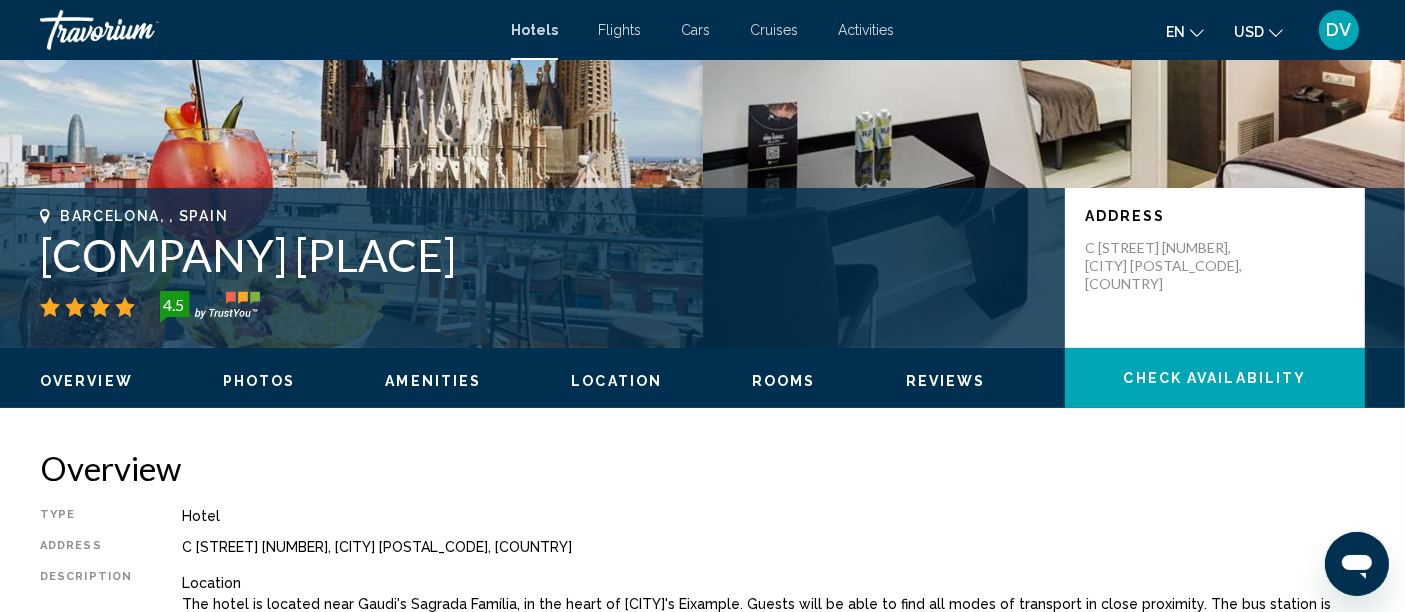 scroll, scrollTop: 53, scrollLeft: 0, axis: vertical 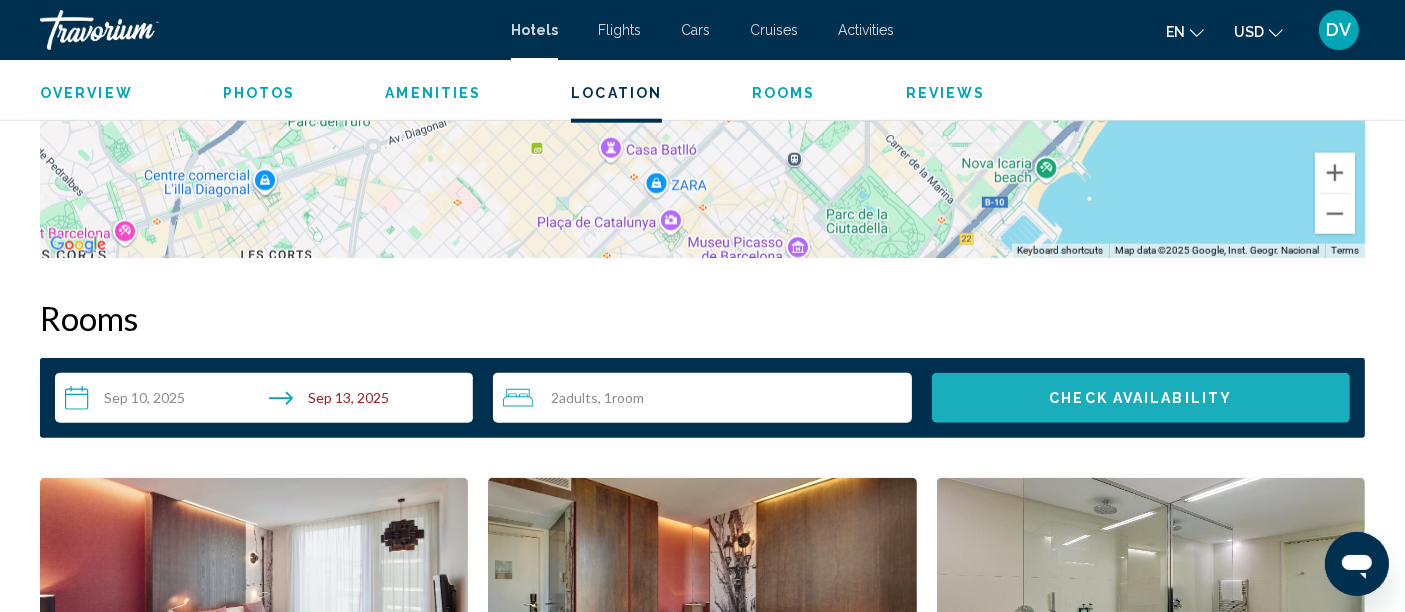 click on "Check Availability" at bounding box center [1140, 399] 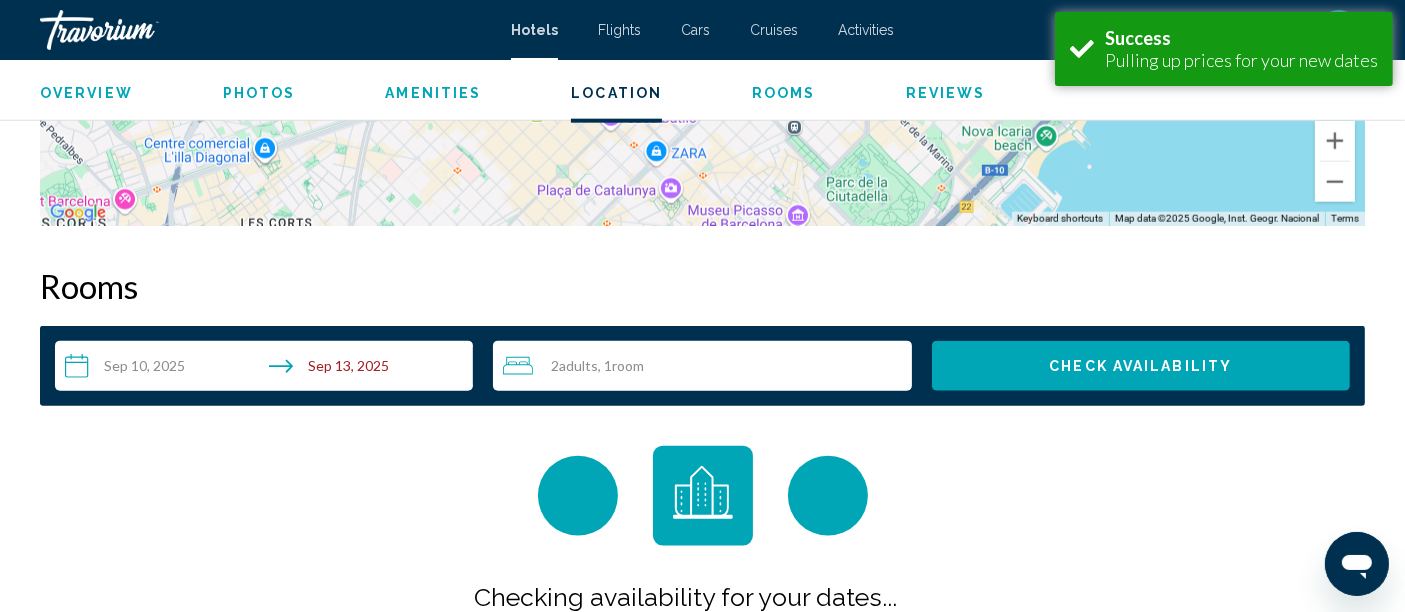 scroll, scrollTop: 2530, scrollLeft: 0, axis: vertical 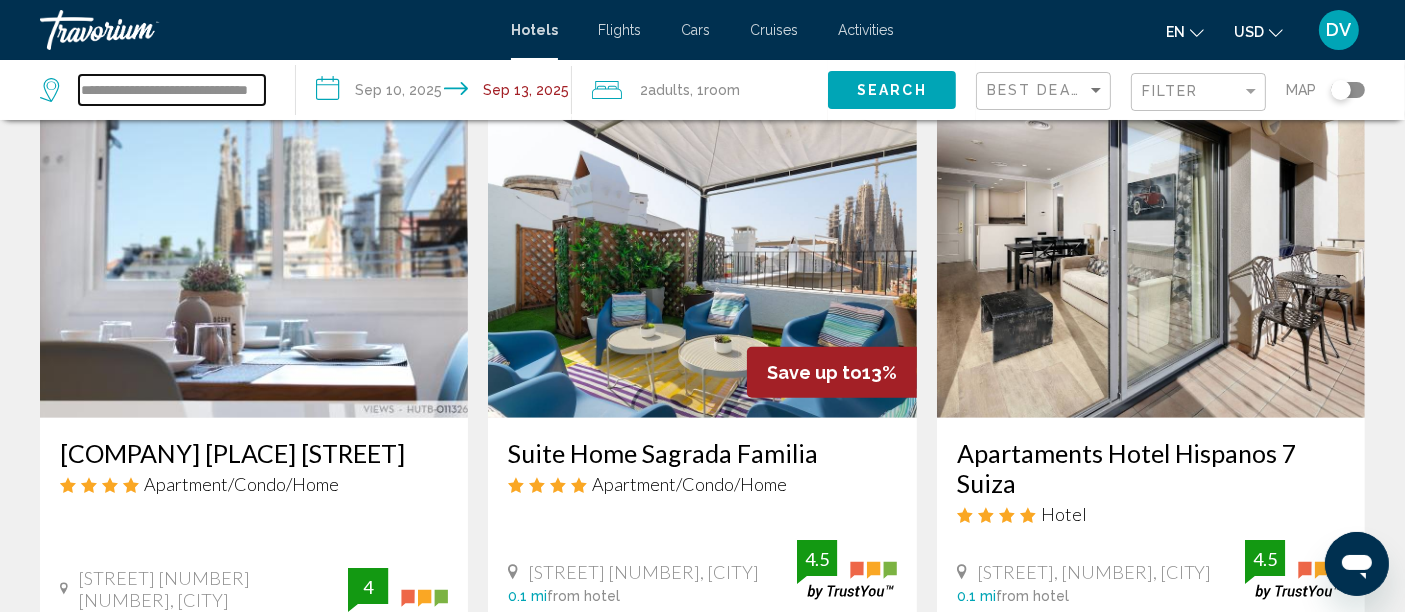 click on "**********" at bounding box center [172, 90] 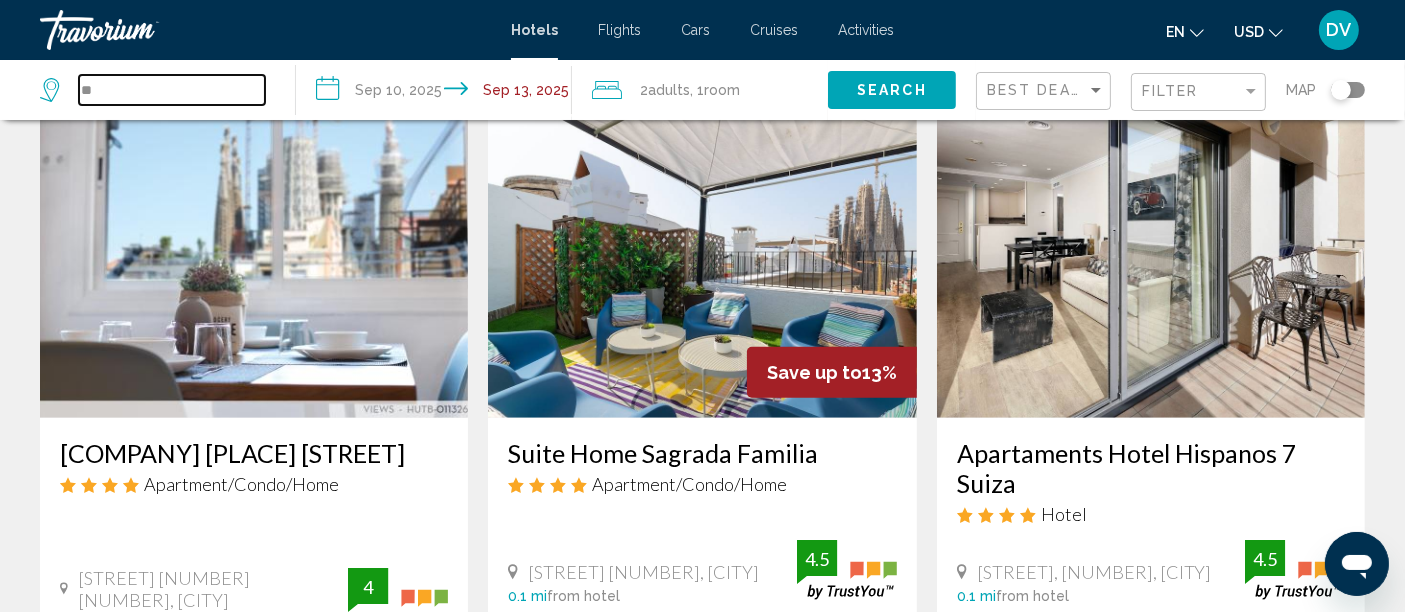 type on "*" 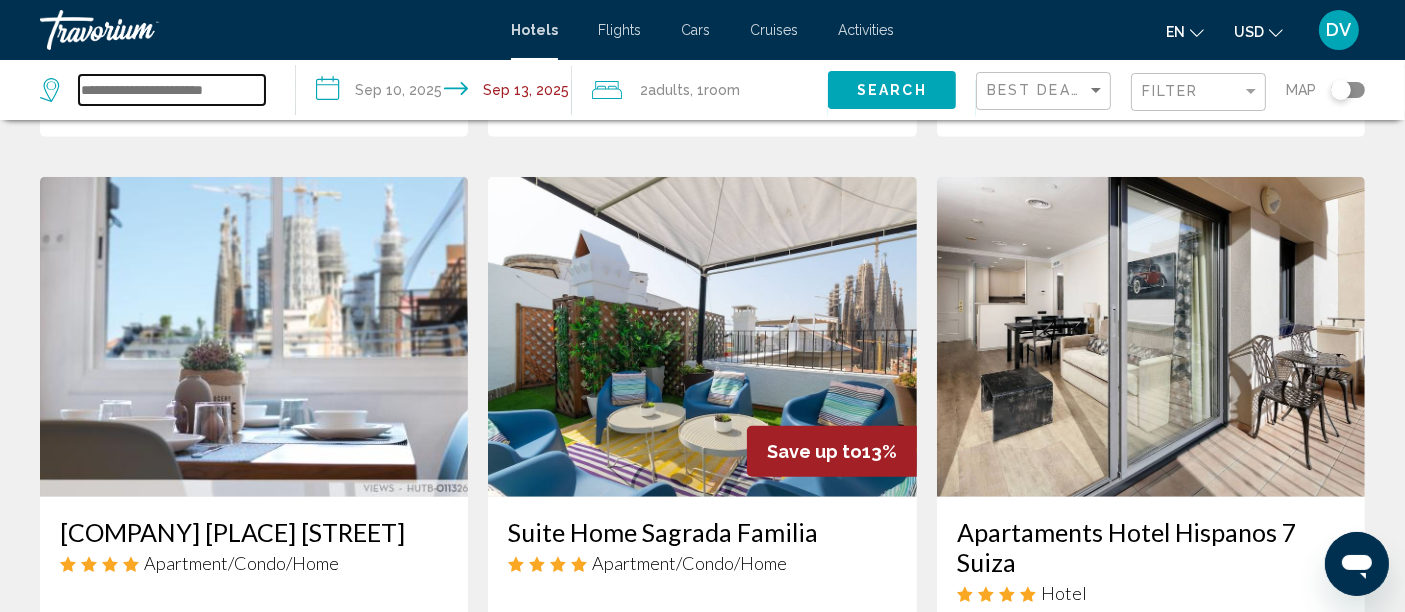 scroll, scrollTop: 1449, scrollLeft: 0, axis: vertical 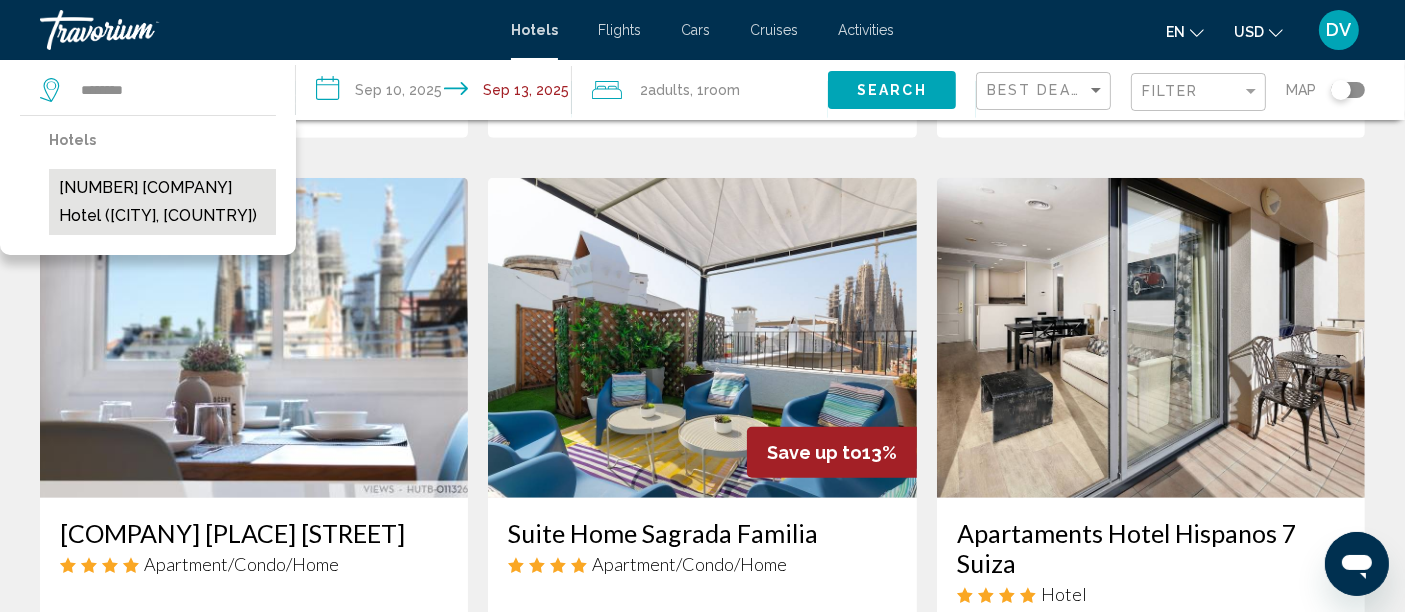 click on "[NUMBER] [COMPANY] Hotel ([CITY], [COUNTRY])" at bounding box center [162, 202] 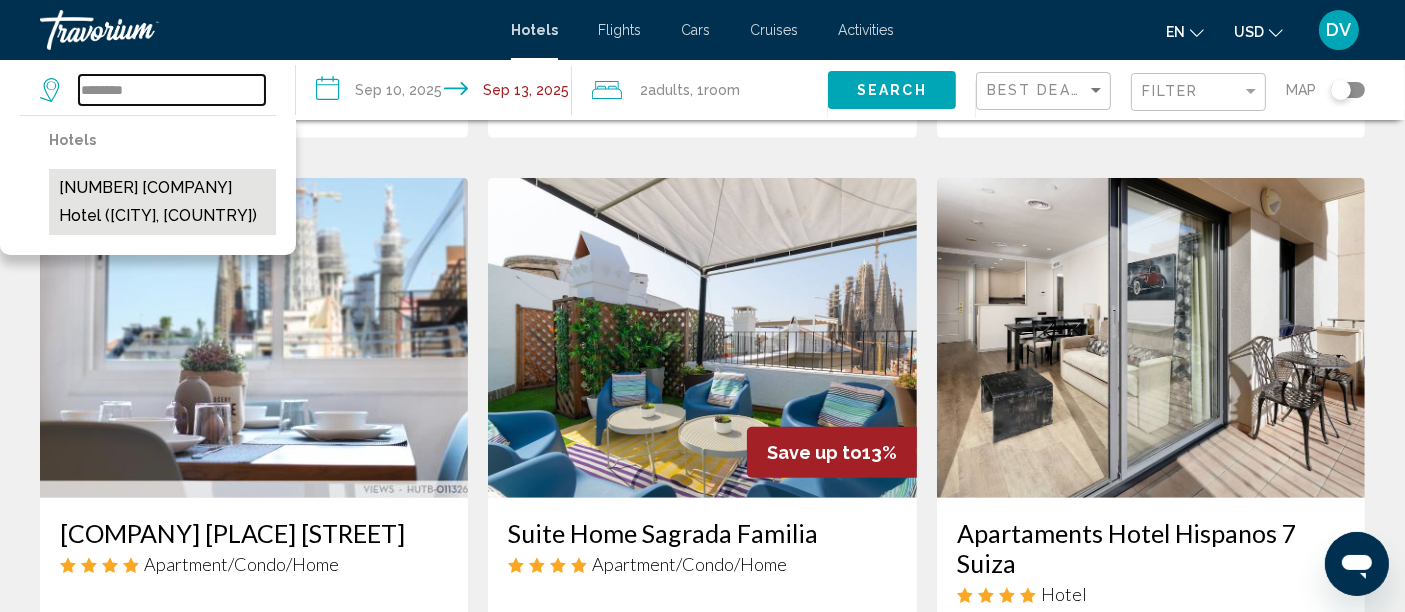 type on "**********" 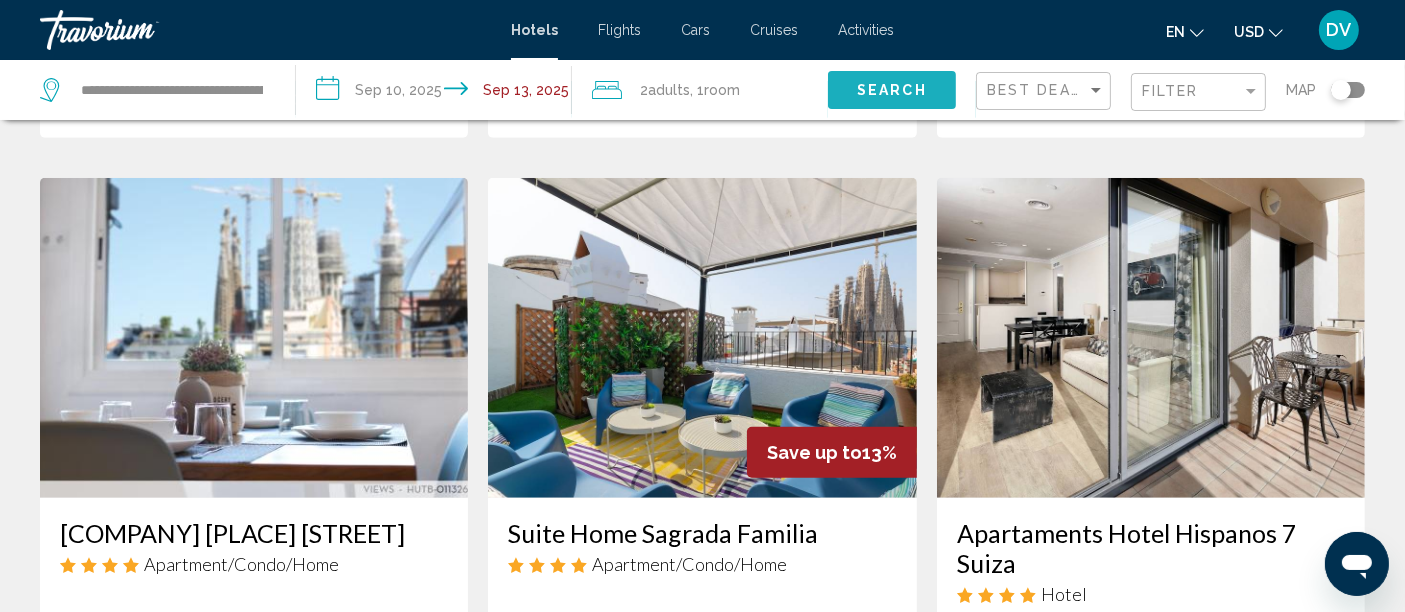click on "Search" 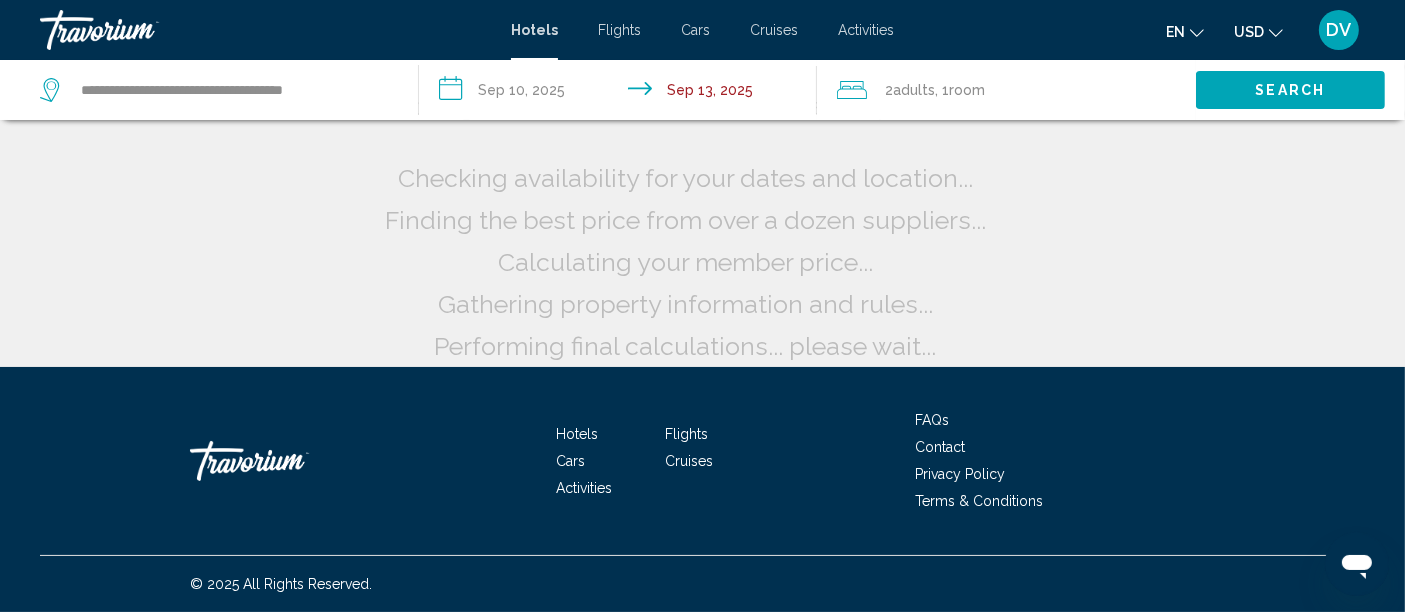 scroll, scrollTop: 43, scrollLeft: 0, axis: vertical 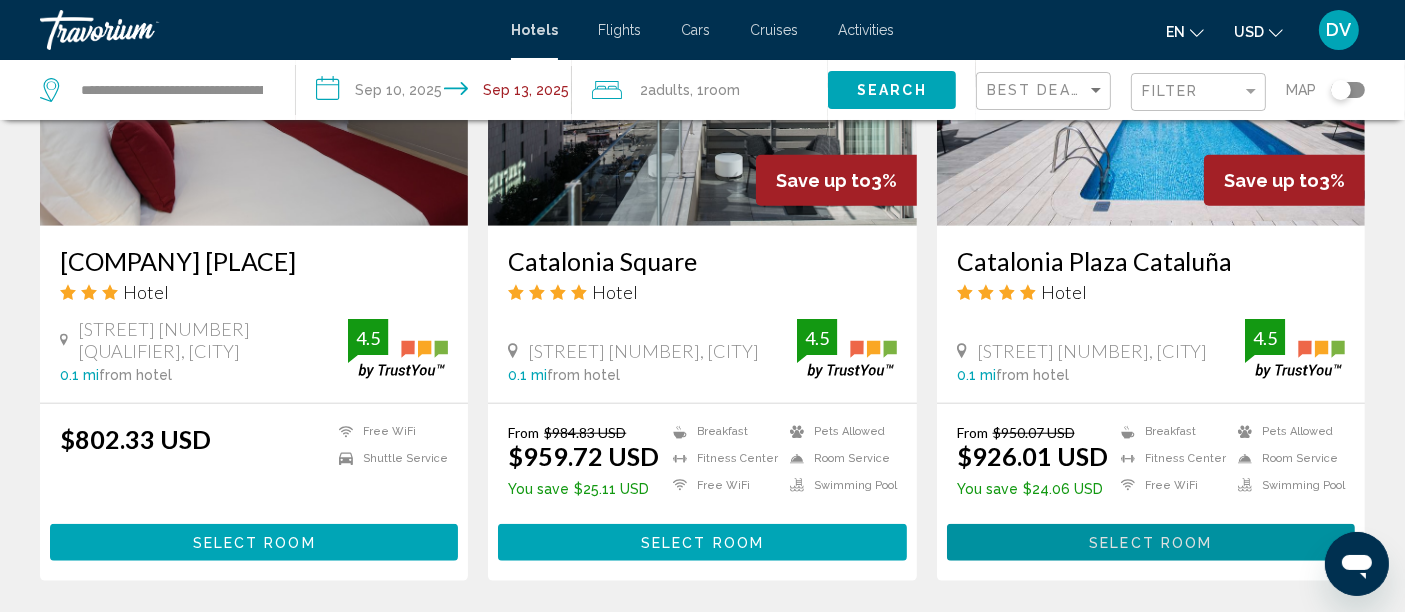 click on "$926.01 USD" at bounding box center [1032, 456] 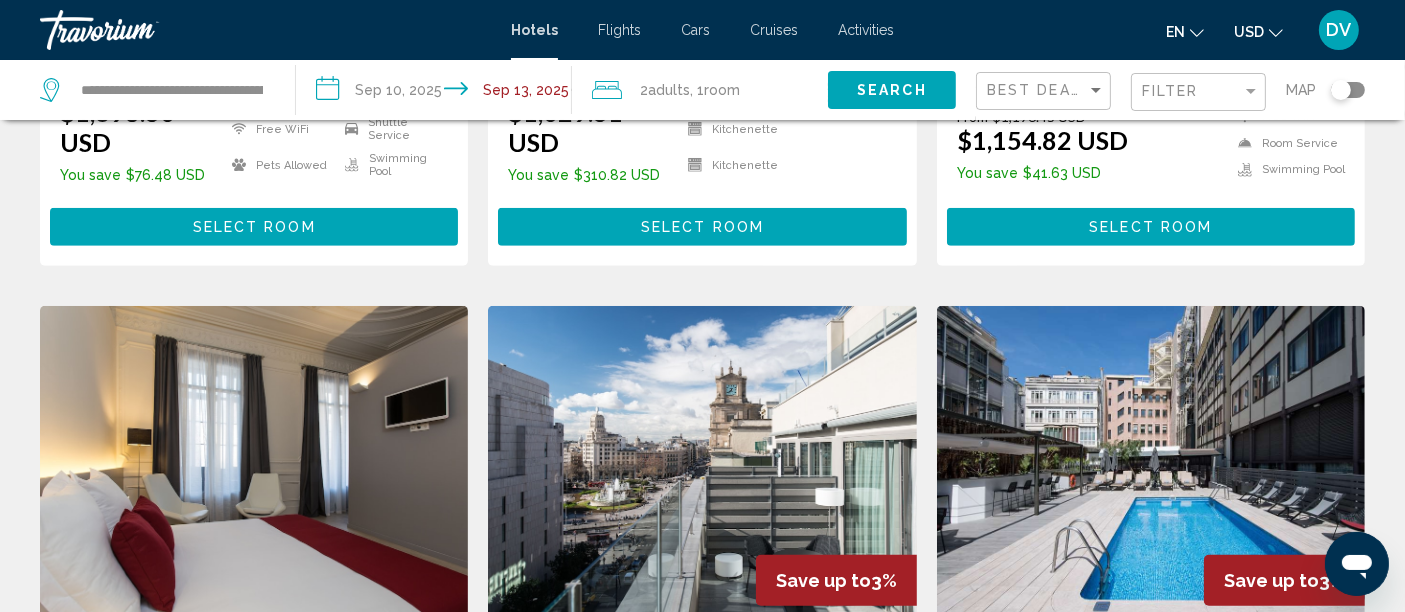 scroll, scrollTop: 1397, scrollLeft: 0, axis: vertical 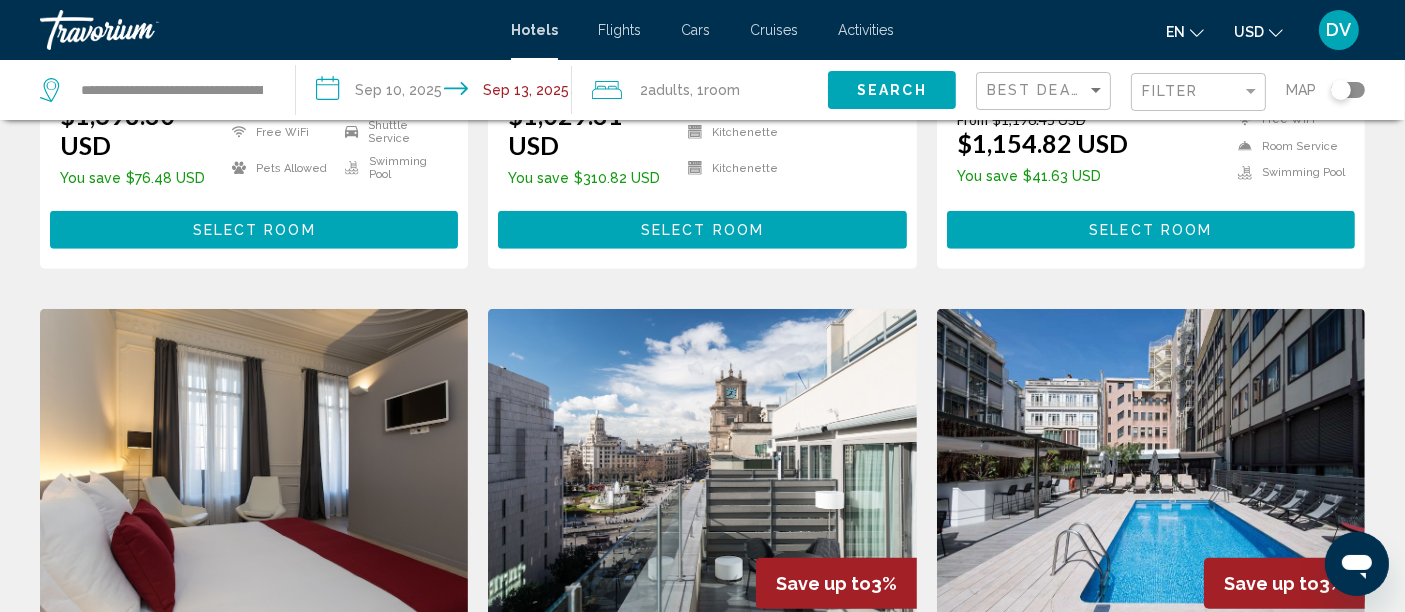 click on "DV" at bounding box center (1339, 30) 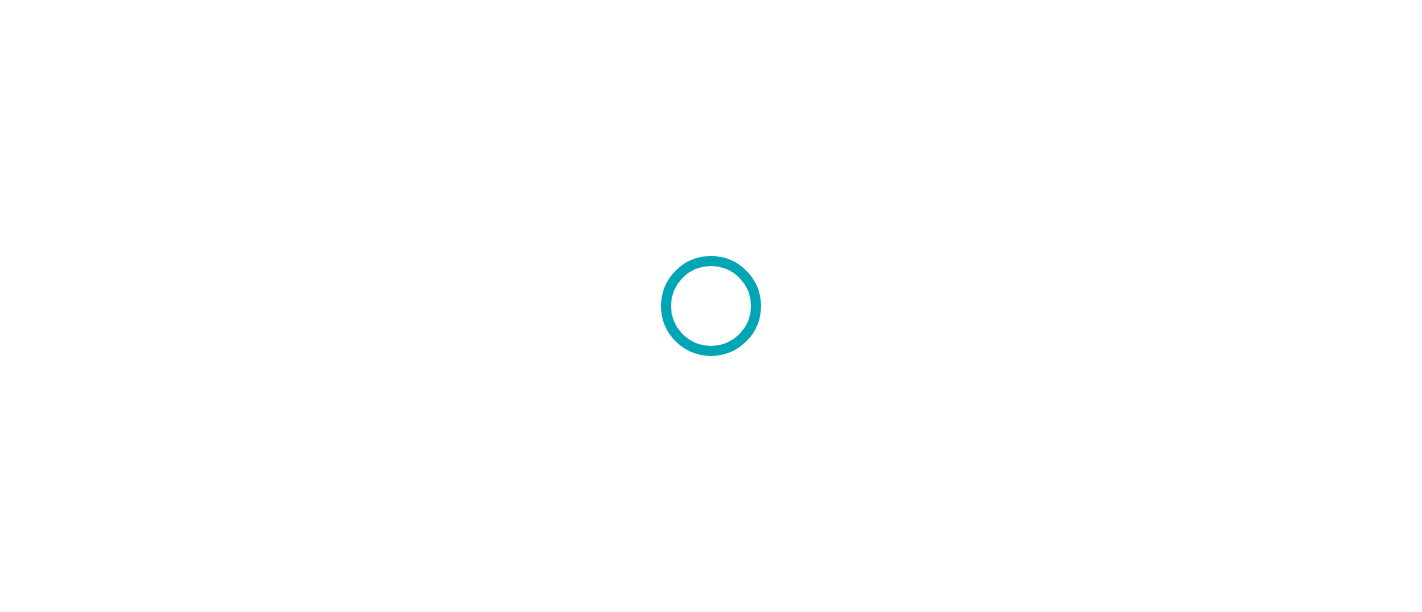 scroll, scrollTop: 0, scrollLeft: 0, axis: both 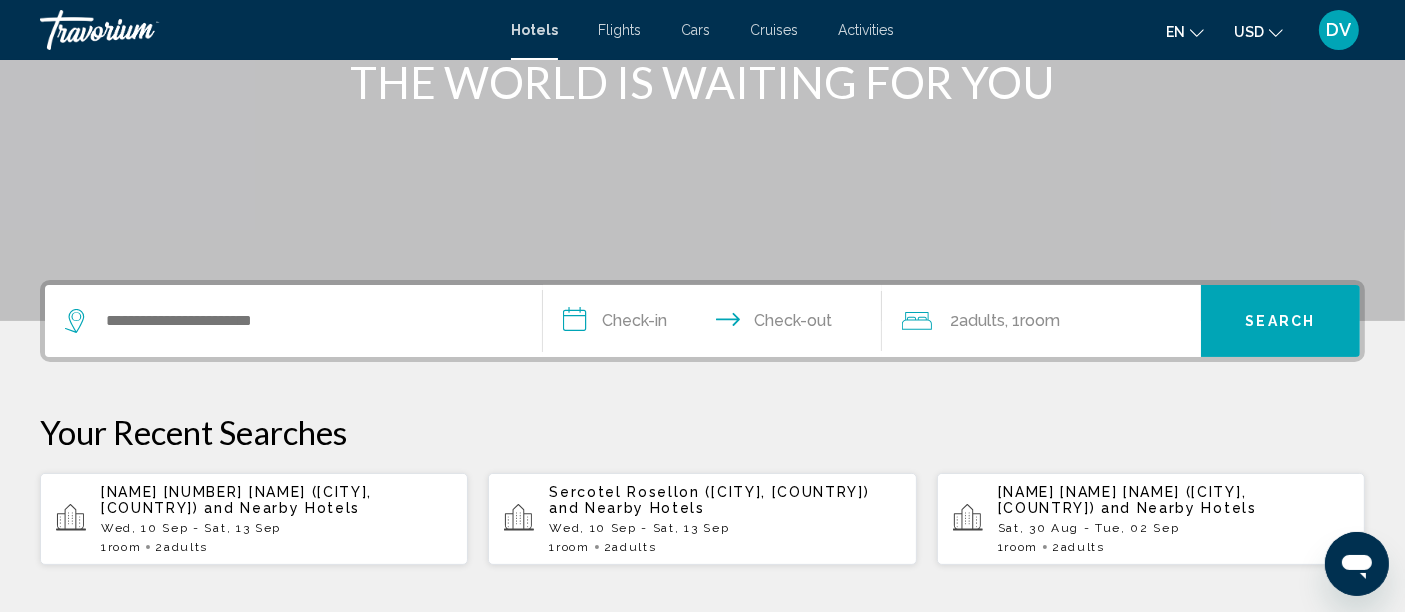click on "Sercotel Rosellon ([CITY], [COUNTRY])" at bounding box center [709, 492] 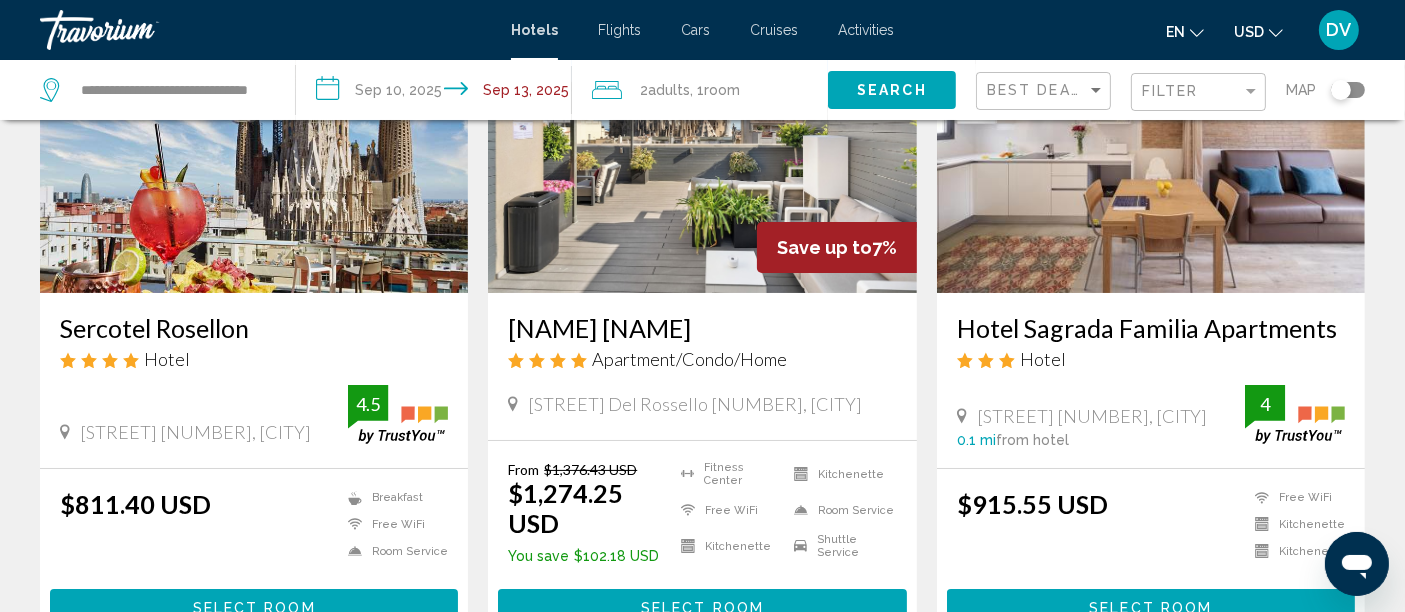 scroll, scrollTop: 231, scrollLeft: 0, axis: vertical 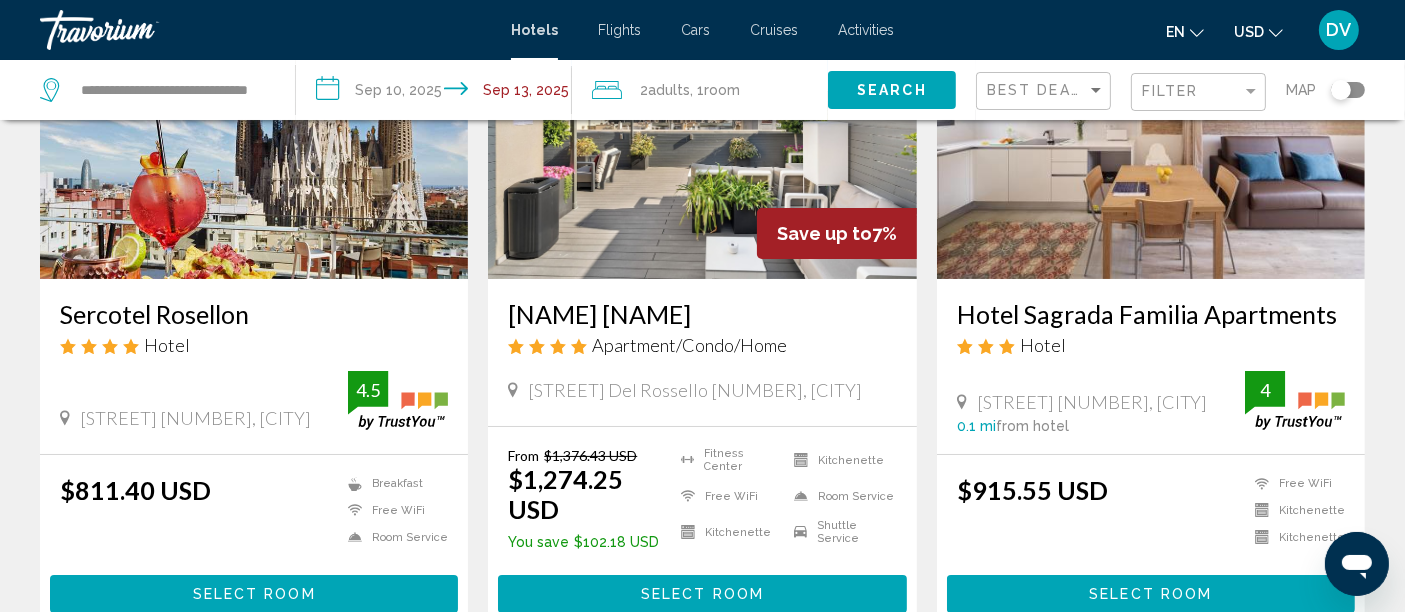 click on "[COMPANY] [PLACE]" at bounding box center [254, 314] 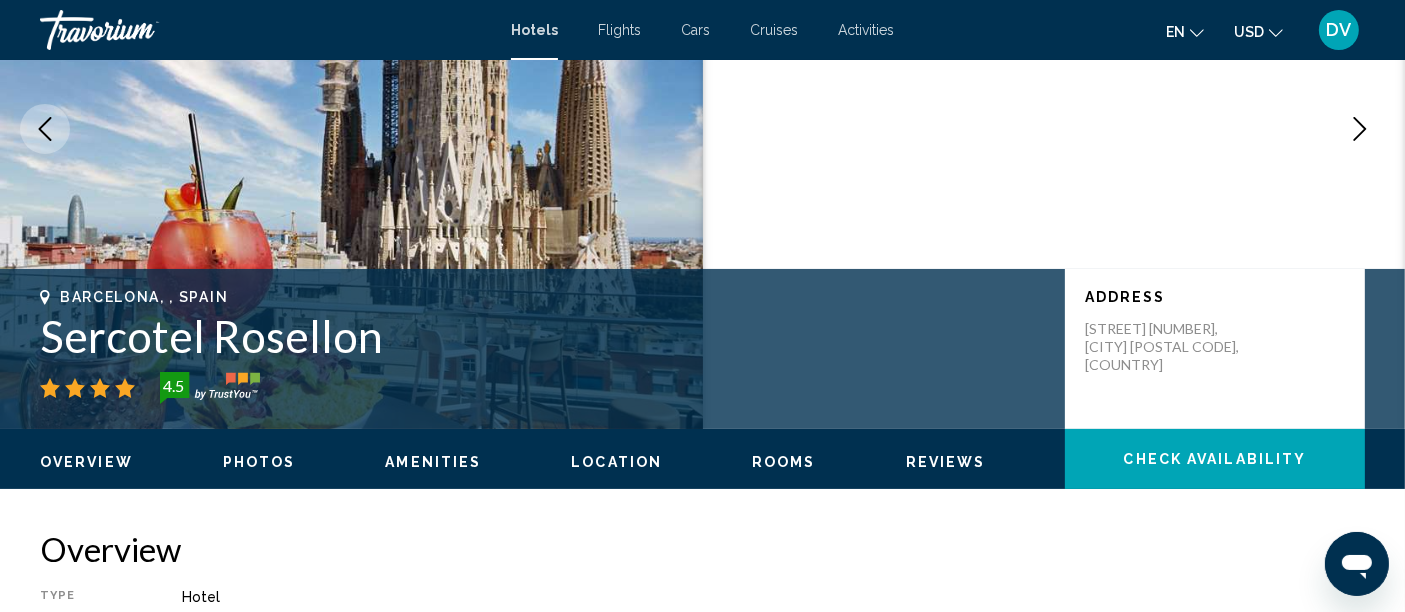 scroll, scrollTop: 53, scrollLeft: 0, axis: vertical 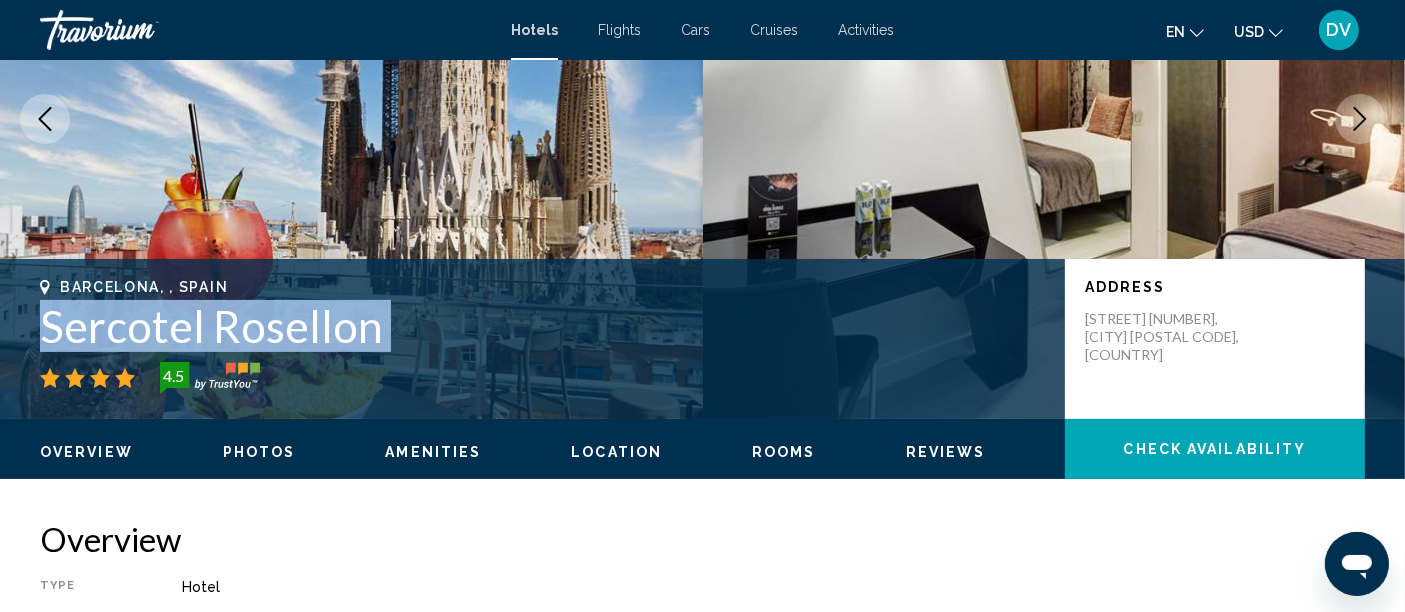 drag, startPoint x: 45, startPoint y: 331, endPoint x: 37, endPoint y: 379, distance: 48.6621 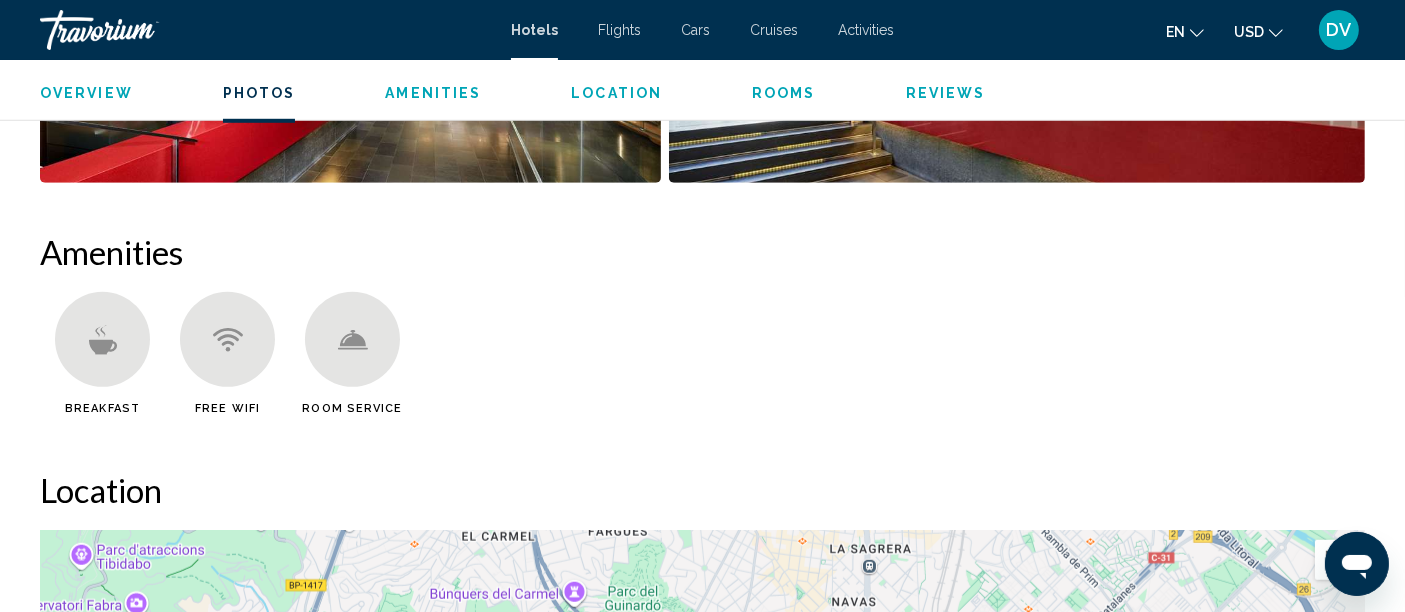 scroll, scrollTop: 1831, scrollLeft: 0, axis: vertical 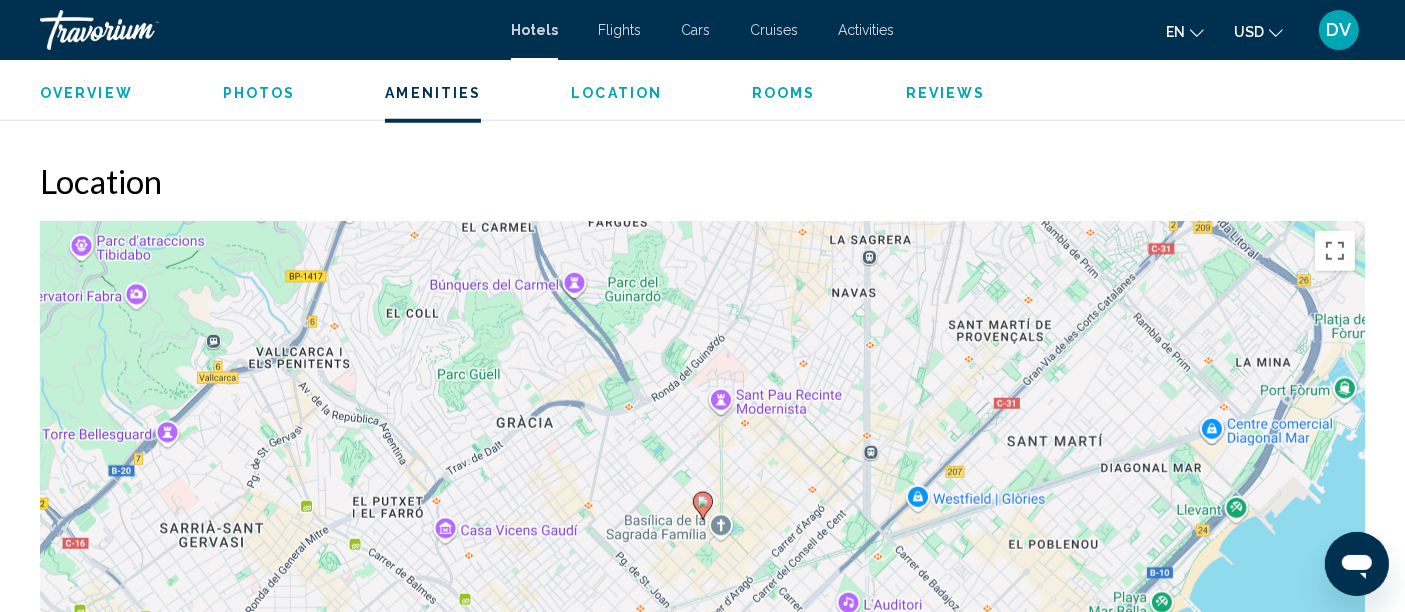 click 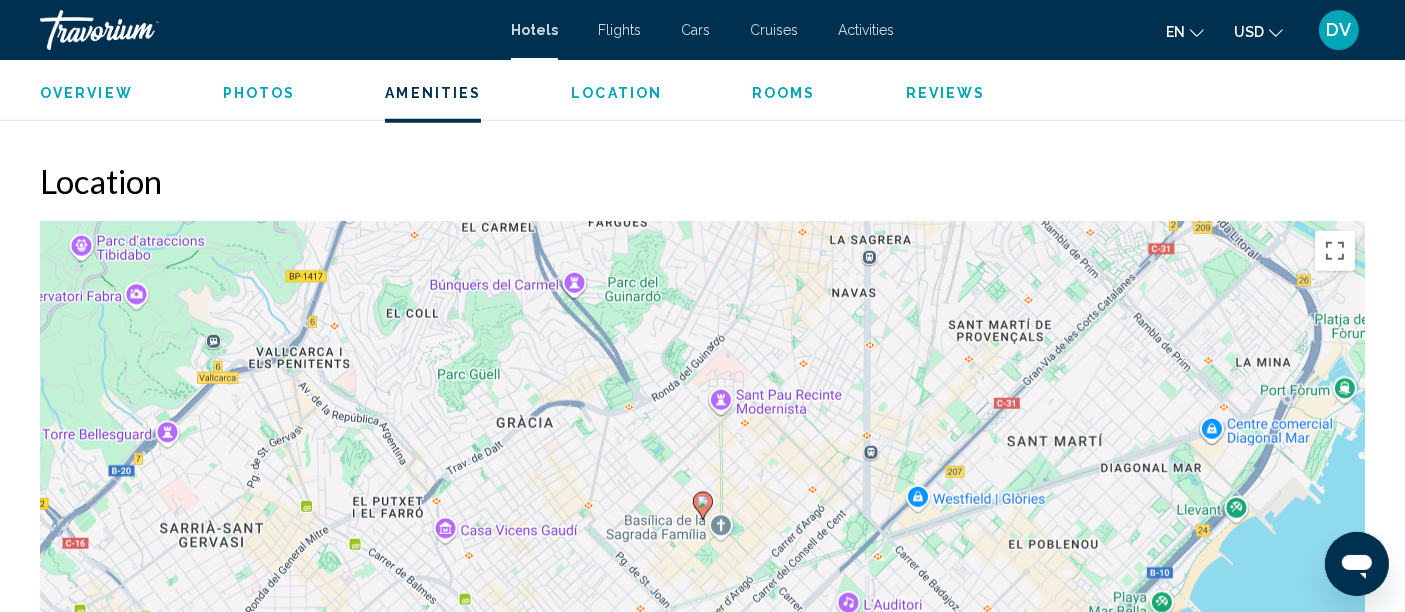 click on "Location" at bounding box center (616, 93) 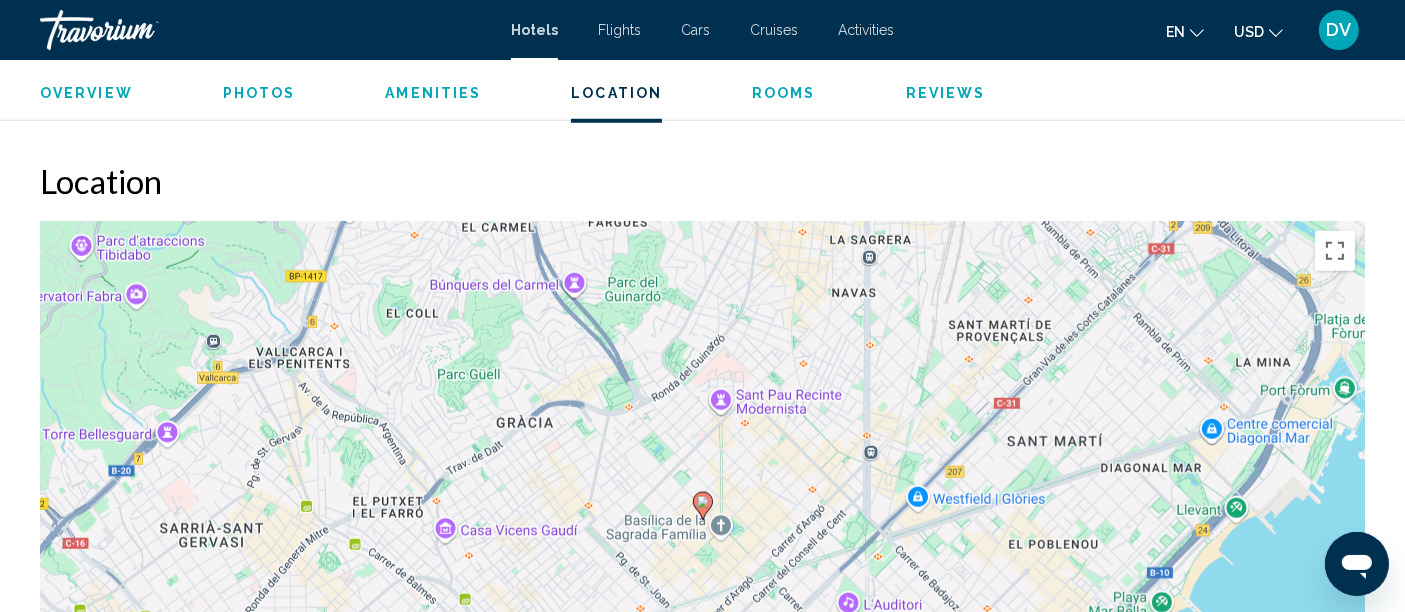 scroll, scrollTop: 1831, scrollLeft: 0, axis: vertical 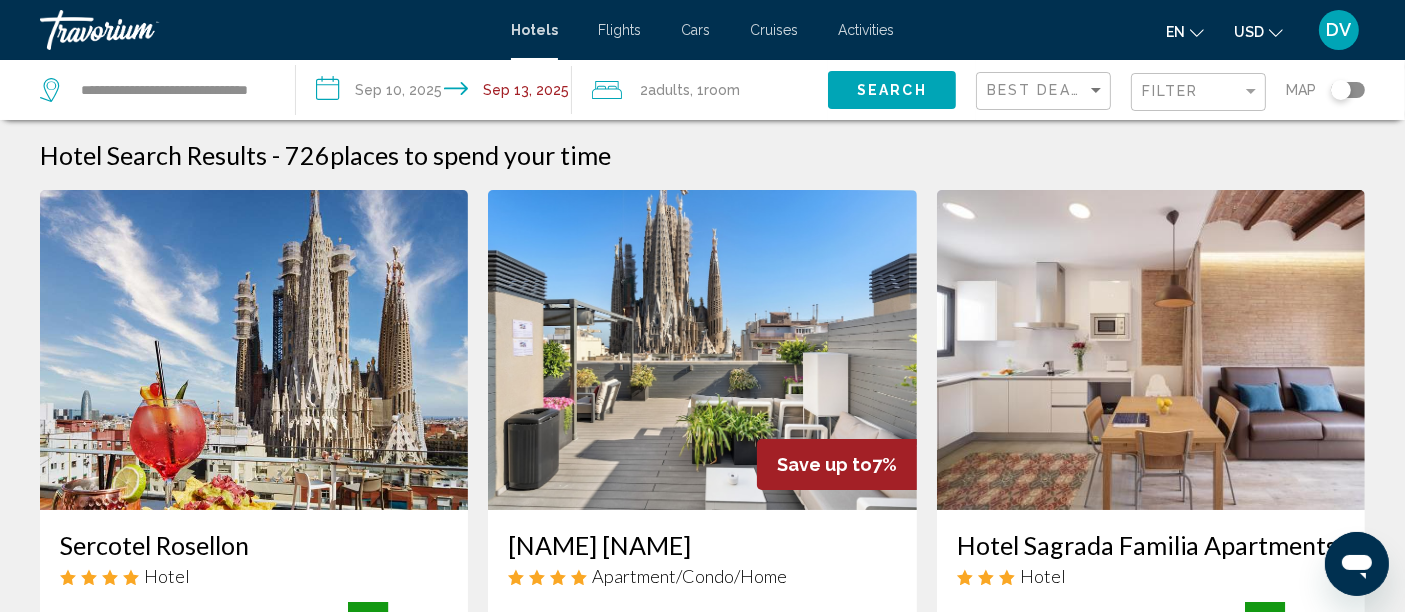 click on "[COMPANY] [PLACE]" at bounding box center [254, 545] 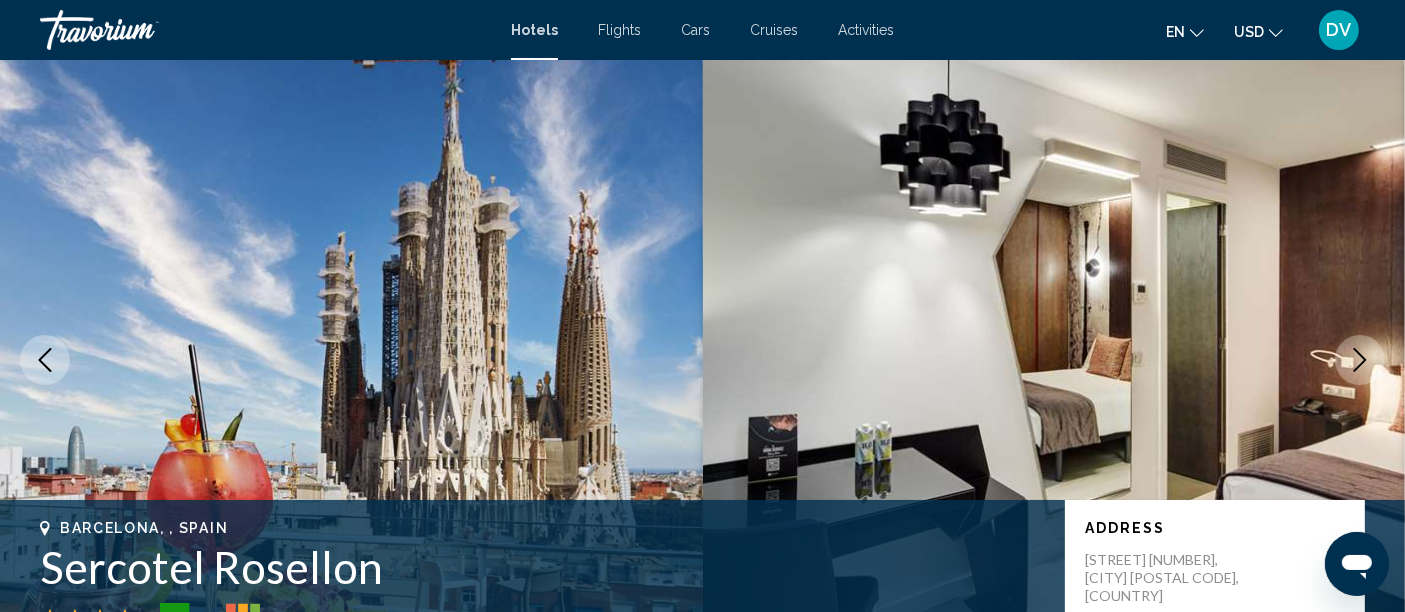 scroll, scrollTop: 53, scrollLeft: 0, axis: vertical 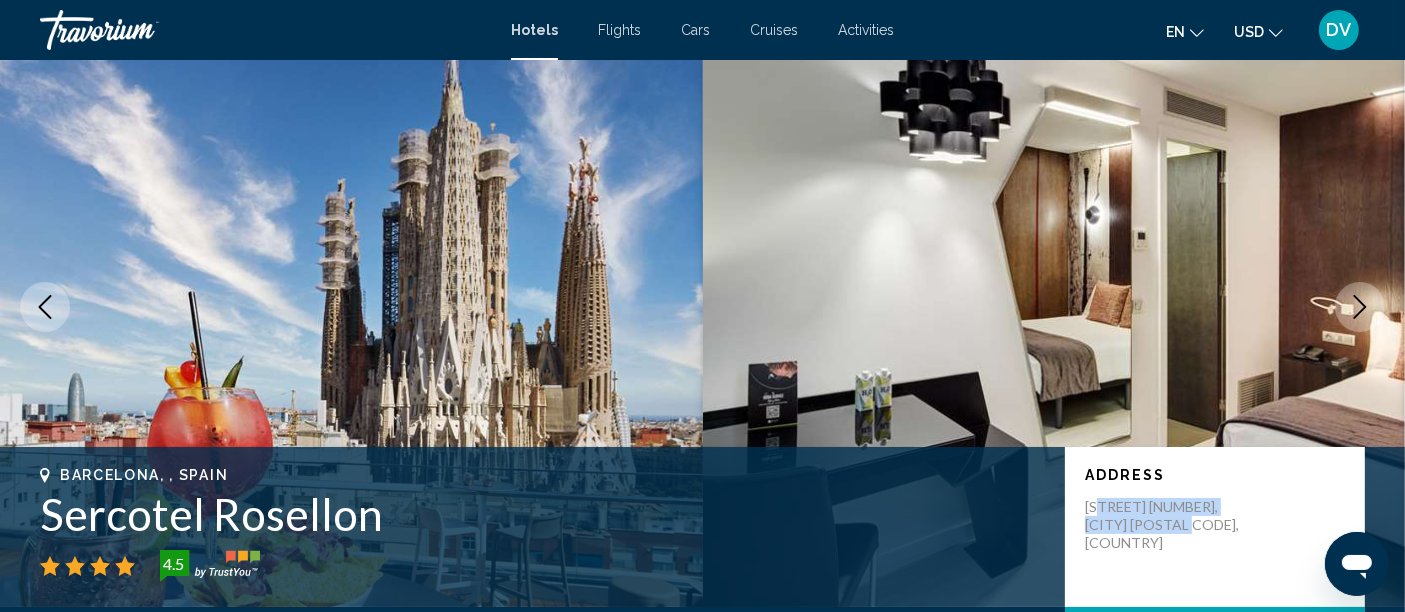 drag, startPoint x: 1099, startPoint y: 501, endPoint x: 1177, endPoint y: 541, distance: 87.658424 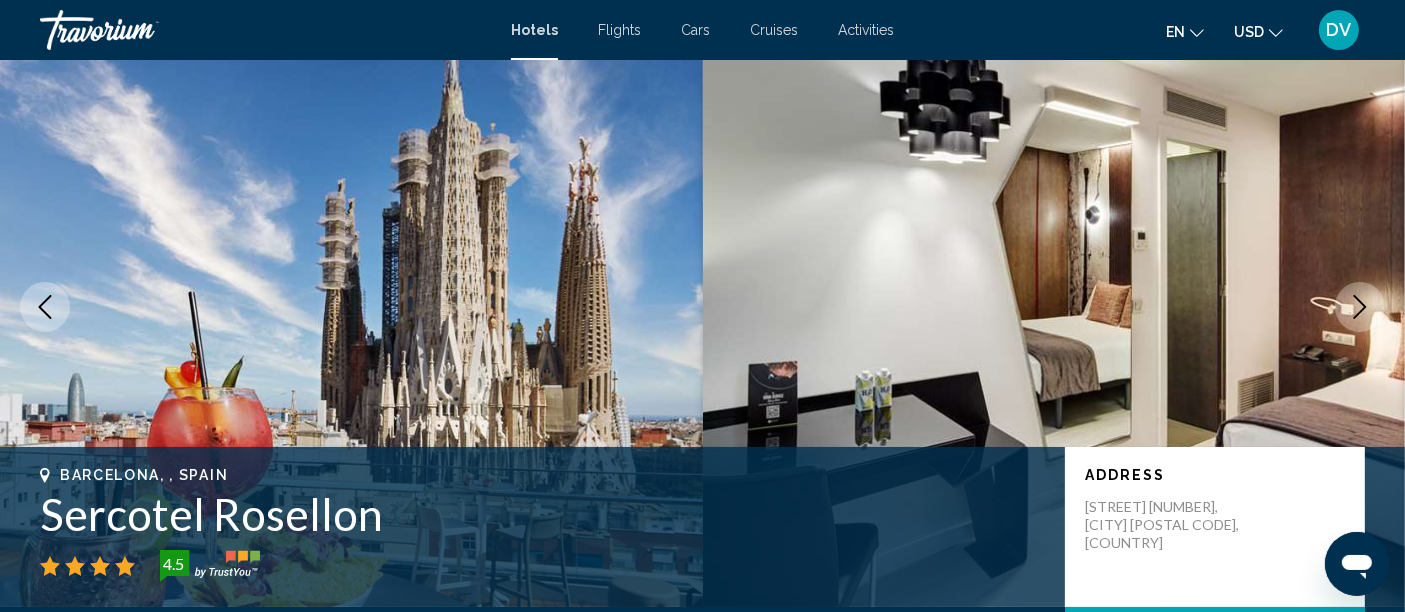 click on "Address C Del Rossellon 390, Barcelona  08025, Spain" at bounding box center [1215, 527] 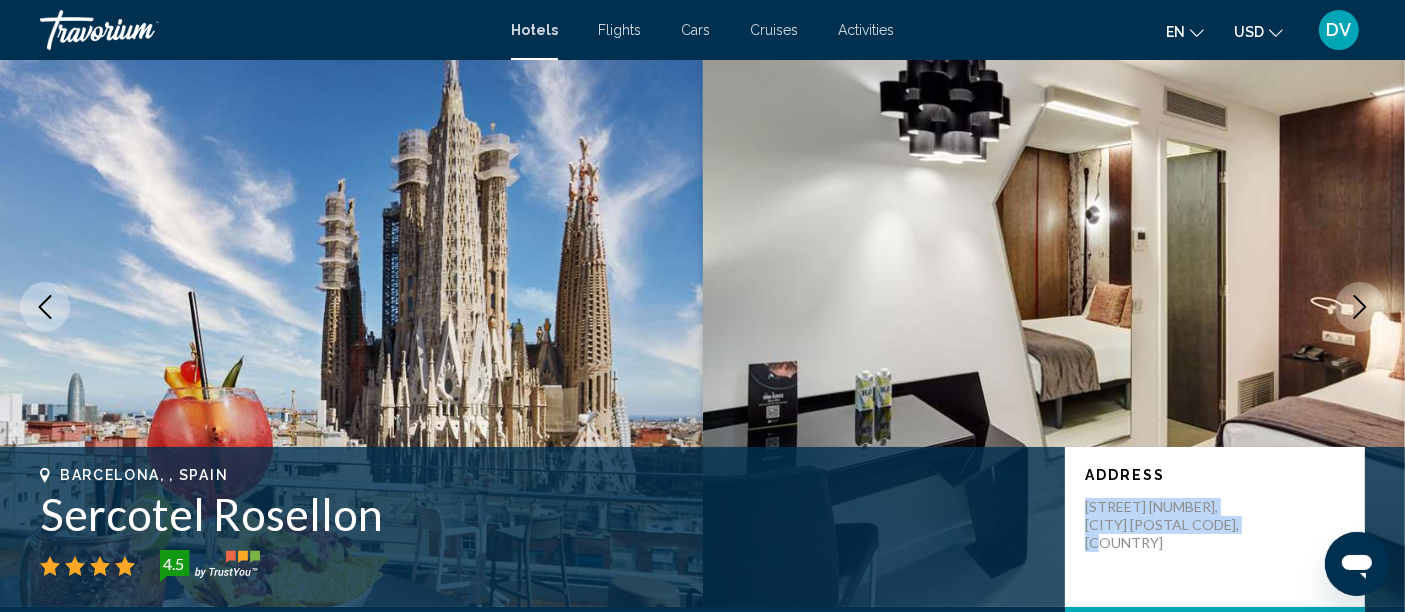 drag, startPoint x: 1088, startPoint y: 502, endPoint x: 1238, endPoint y: 538, distance: 154.25952 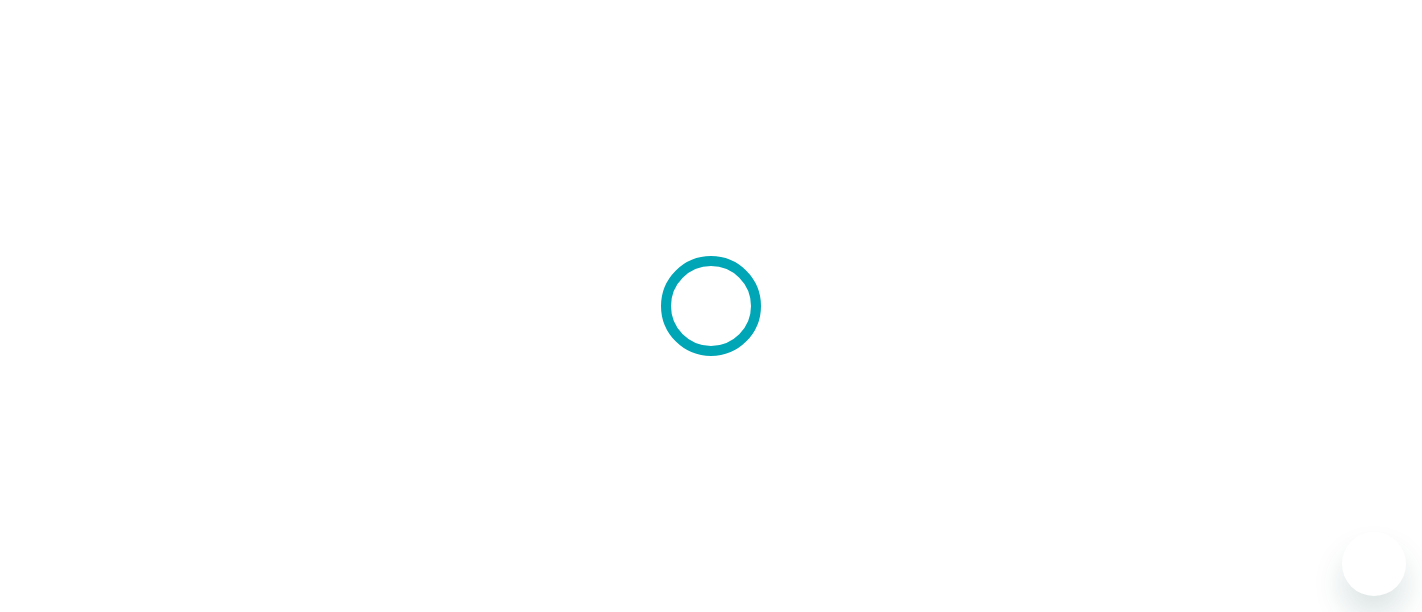 scroll, scrollTop: 0, scrollLeft: 0, axis: both 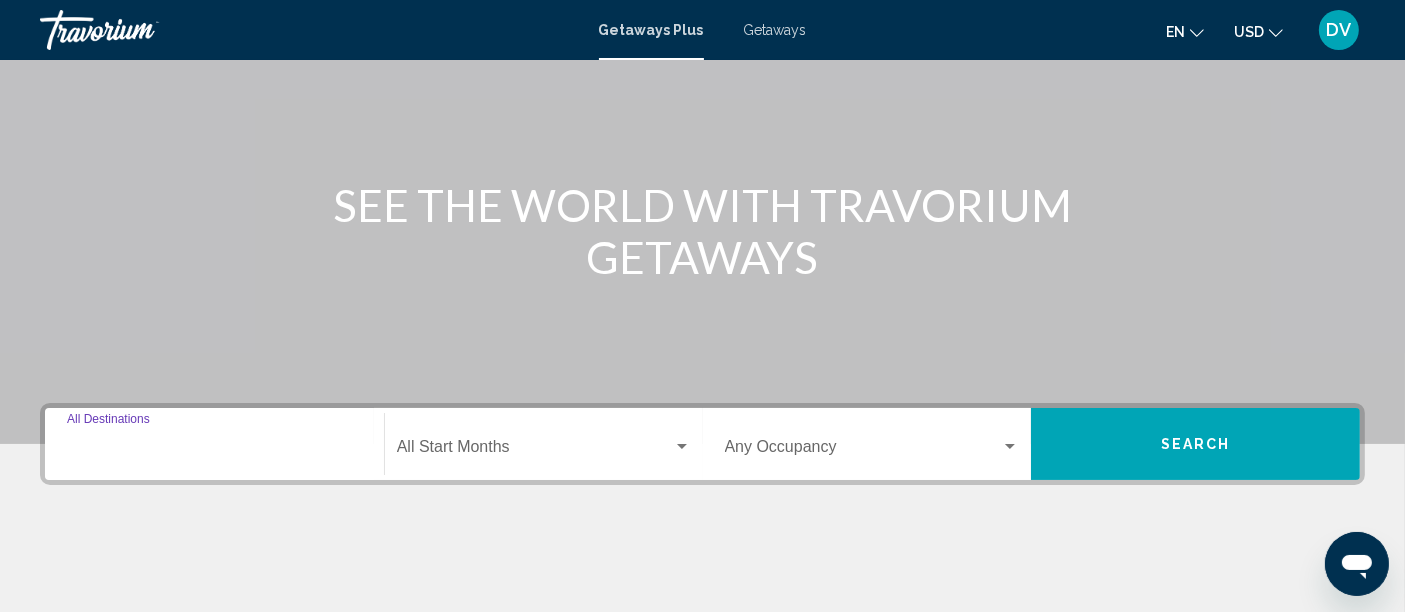 click on "Destination All Destinations" at bounding box center (214, 451) 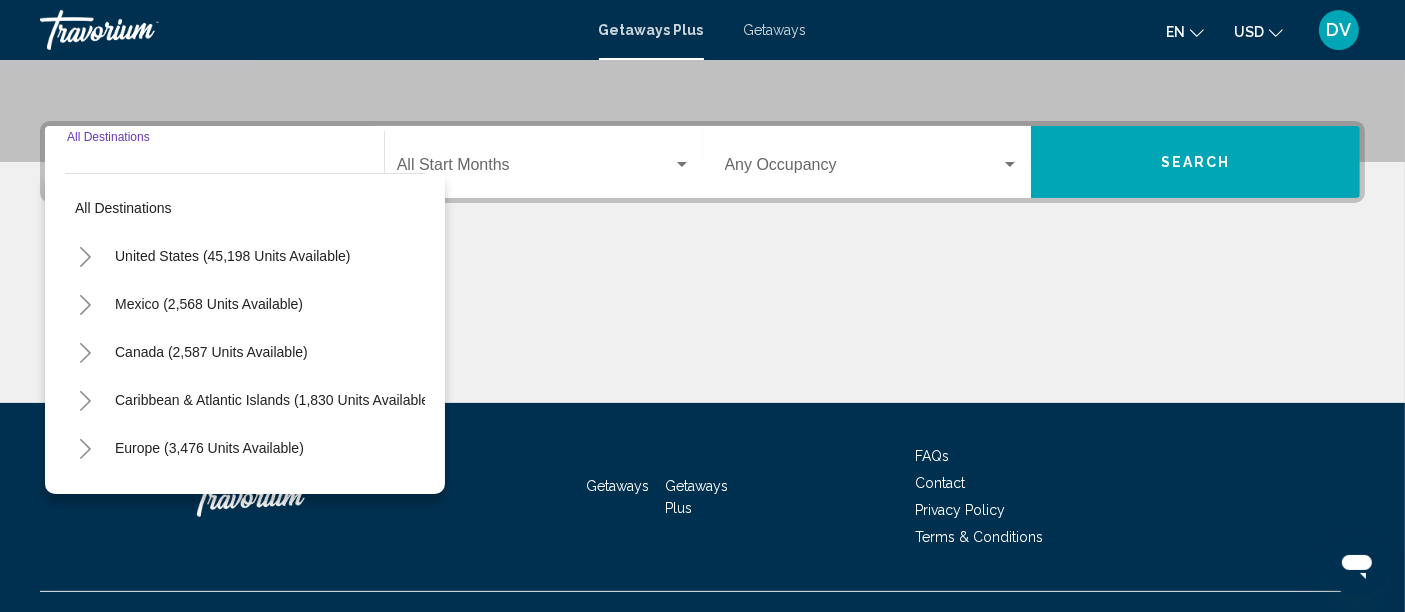 scroll, scrollTop: 471, scrollLeft: 0, axis: vertical 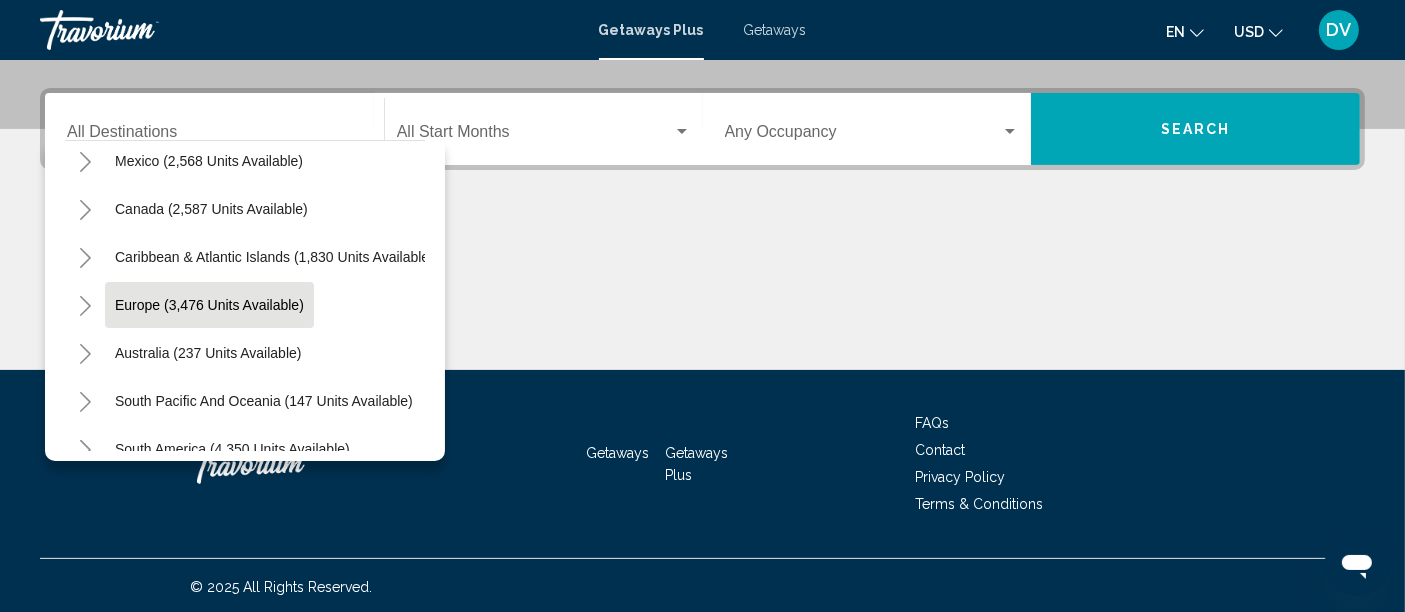 click on "Europe (3,476 units available)" at bounding box center (208, 353) 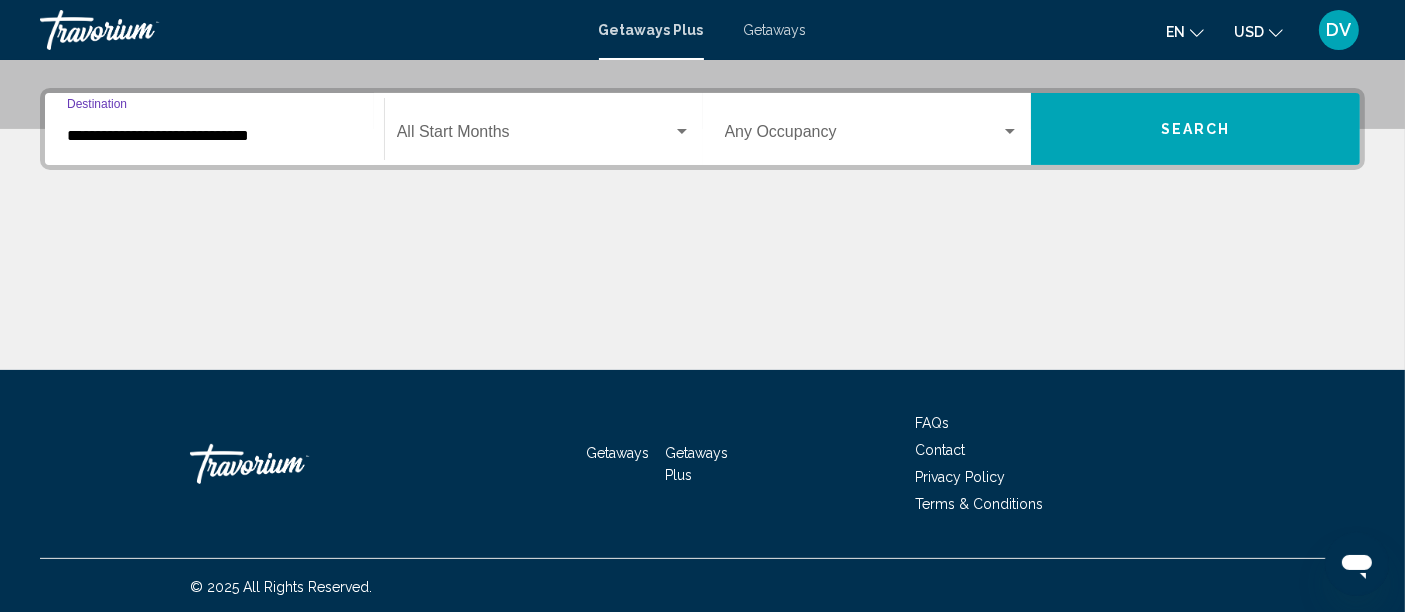 click at bounding box center [682, 132] 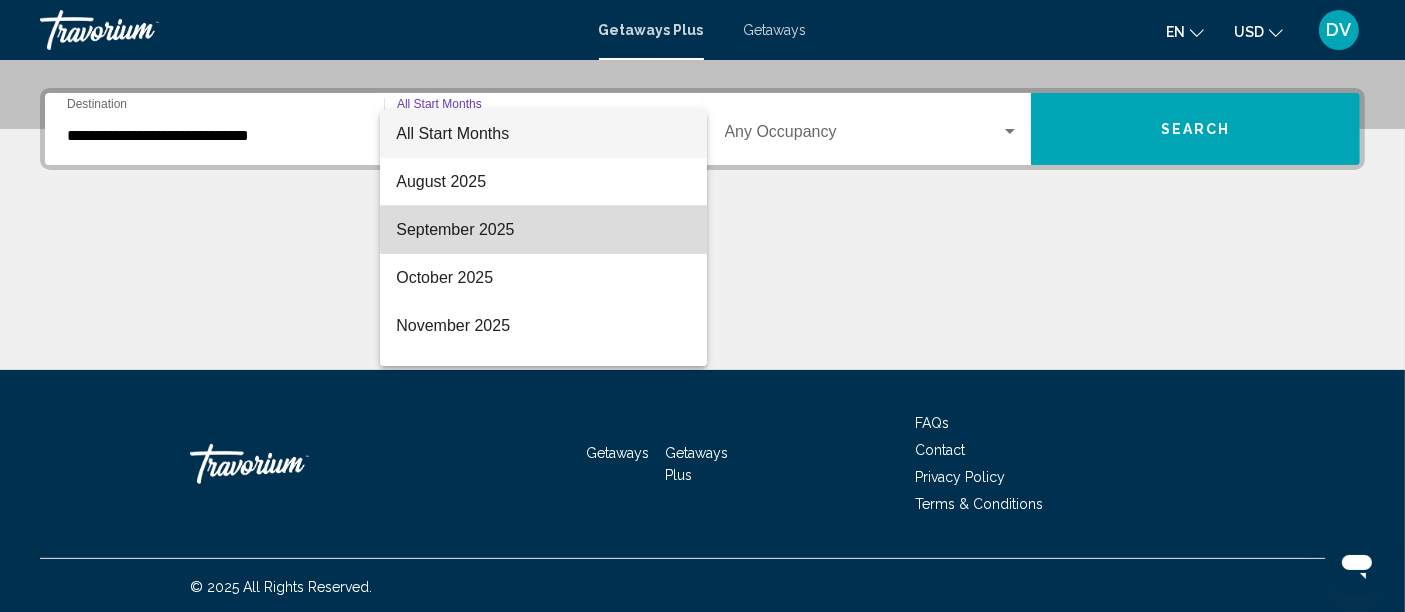 click on "September 2025" at bounding box center (543, 230) 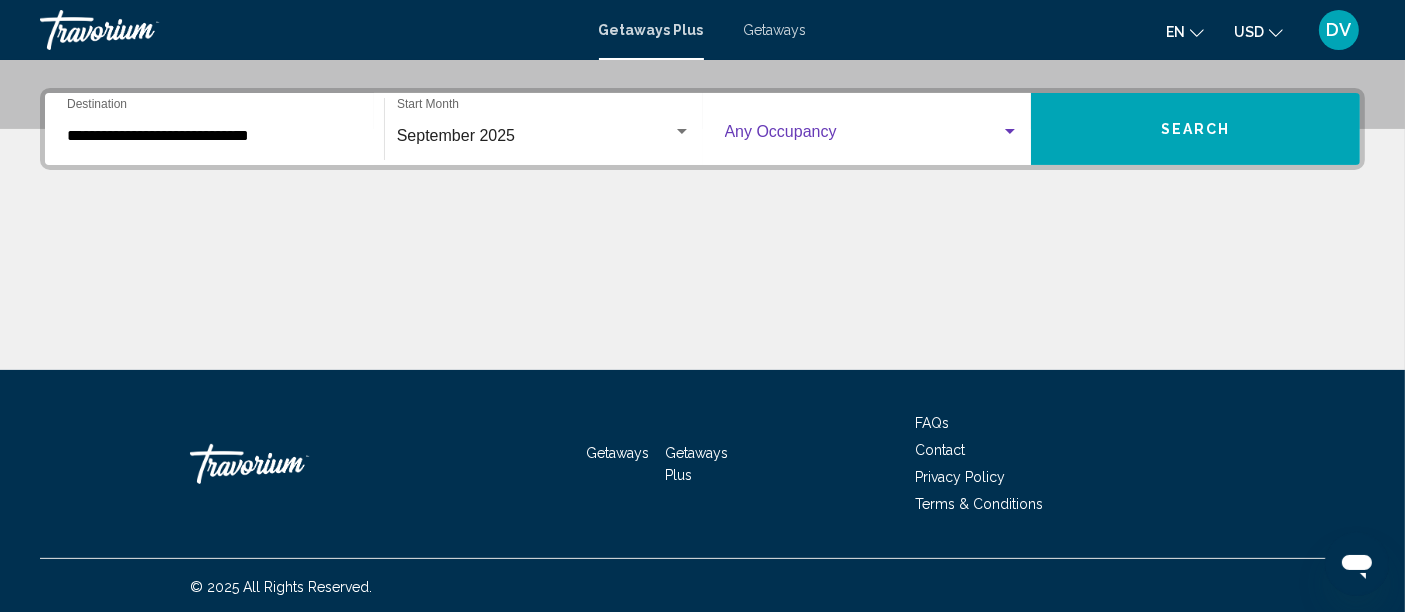 click at bounding box center [1010, 131] 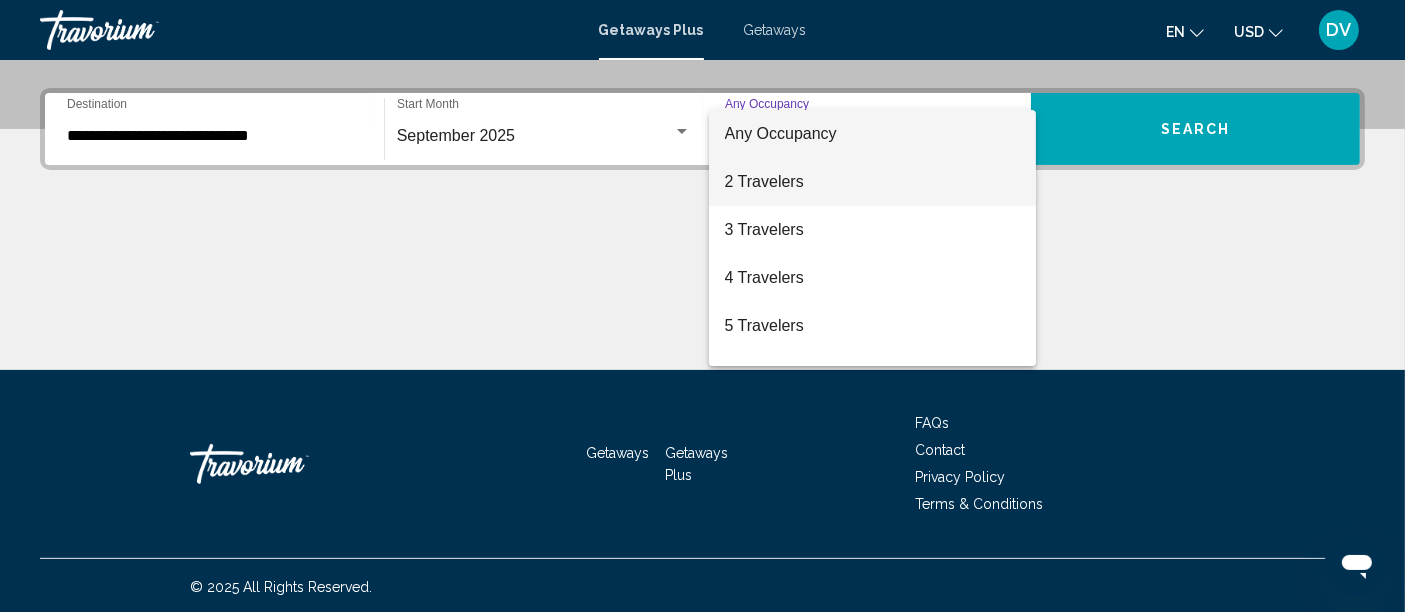 click on "2 Travelers" at bounding box center [872, 182] 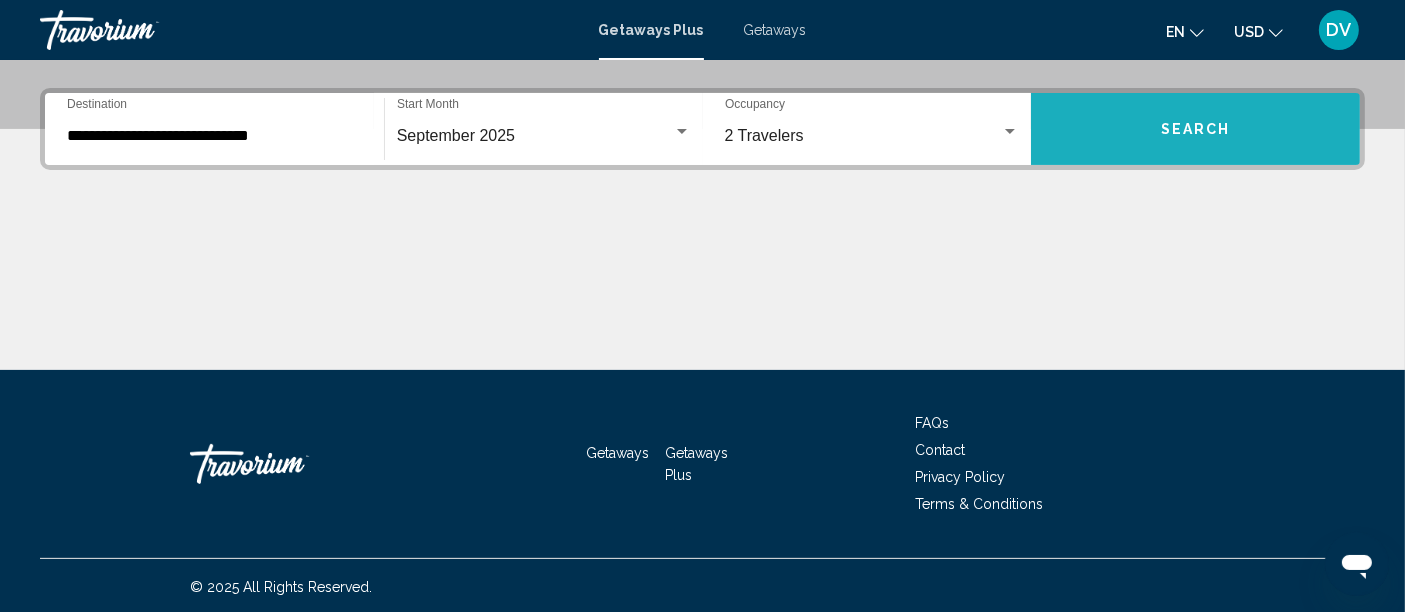 click on "Search" at bounding box center (1195, 129) 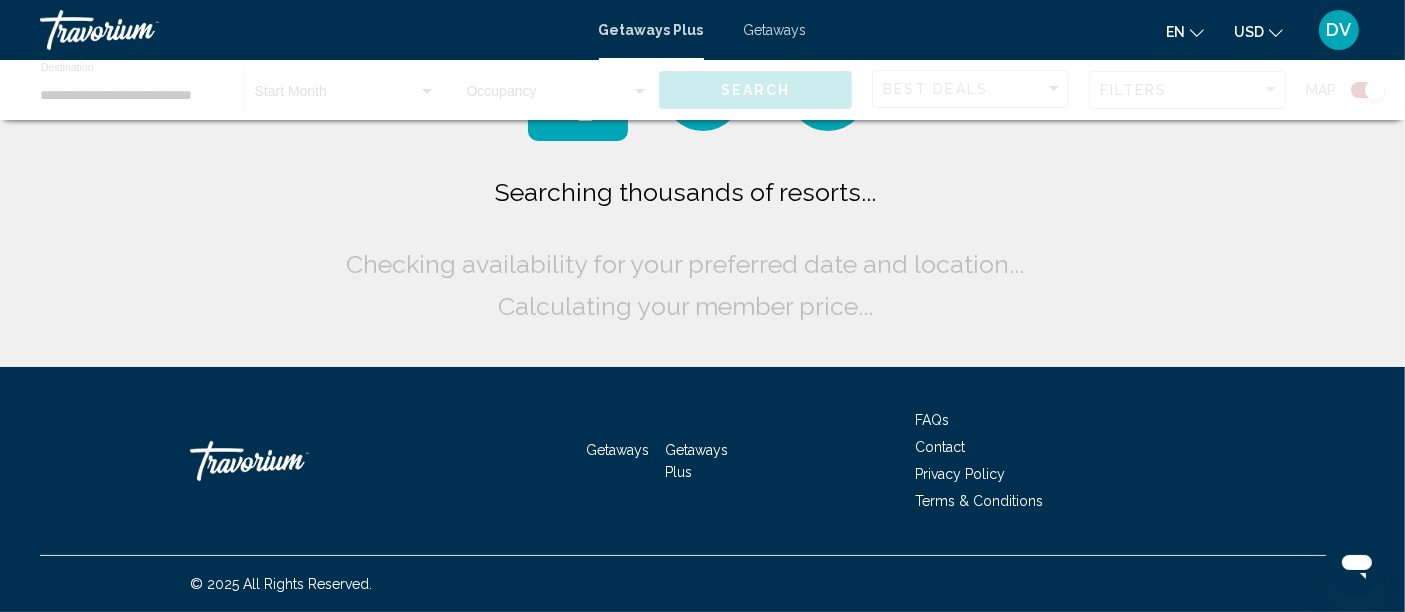 scroll, scrollTop: 0, scrollLeft: 0, axis: both 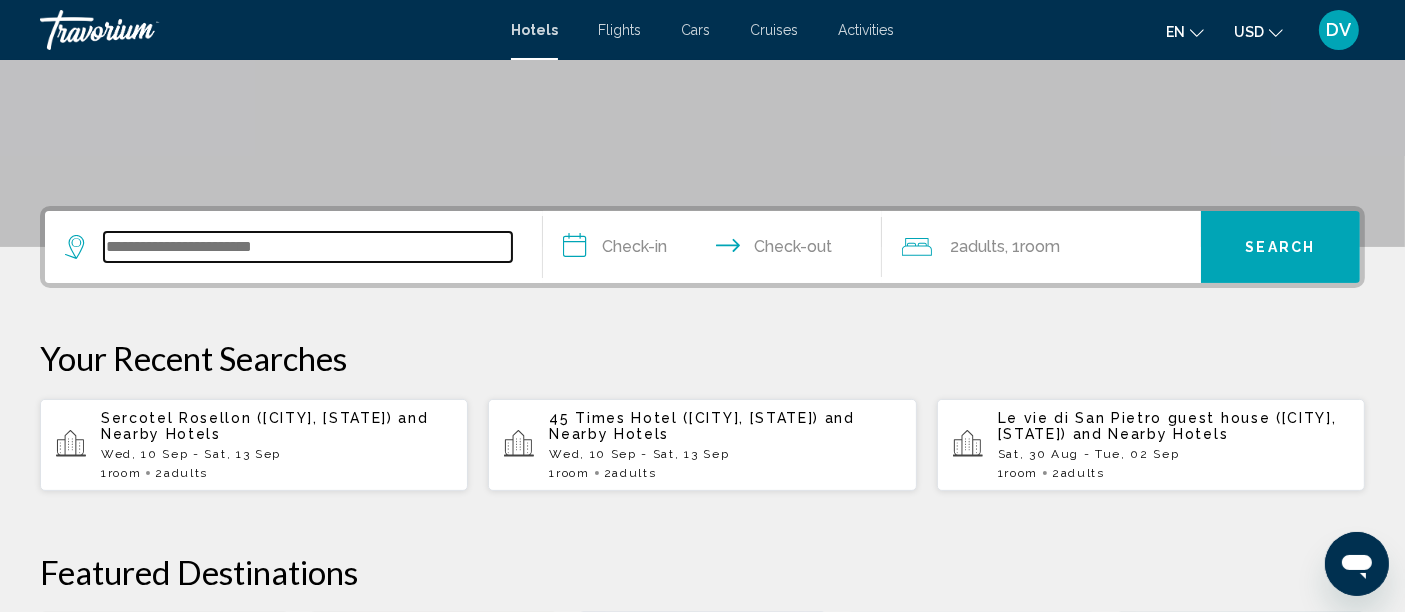 click at bounding box center [308, 247] 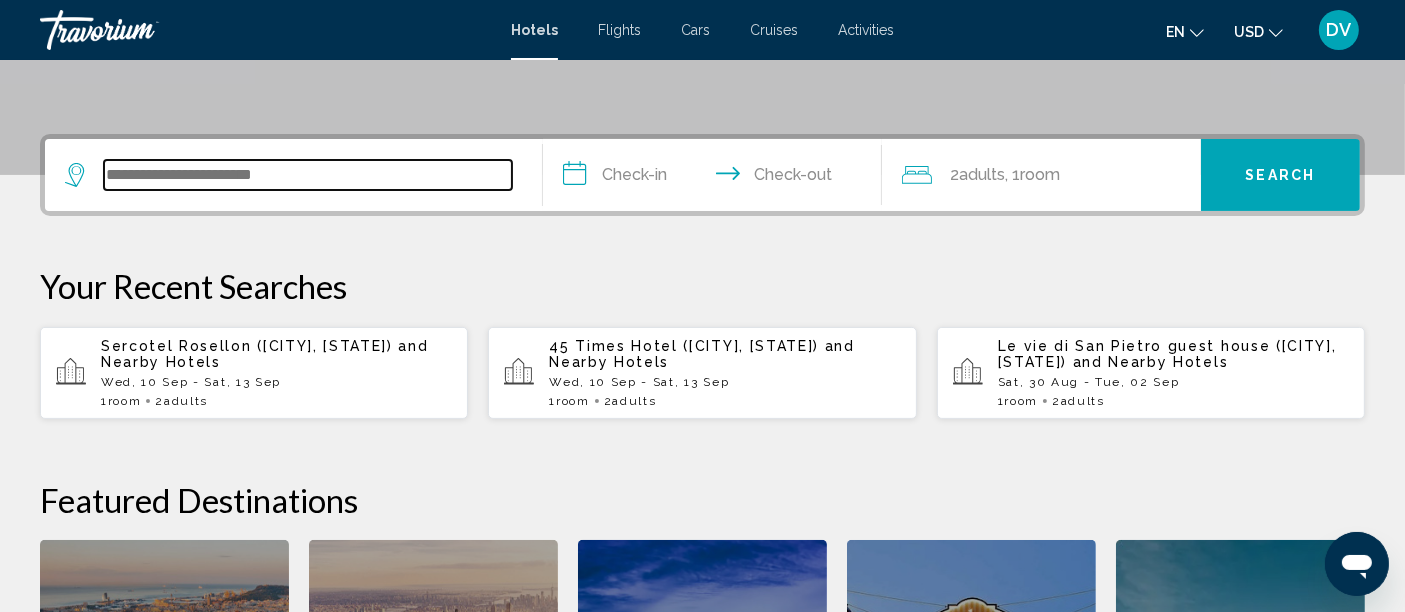 scroll, scrollTop: 493, scrollLeft: 0, axis: vertical 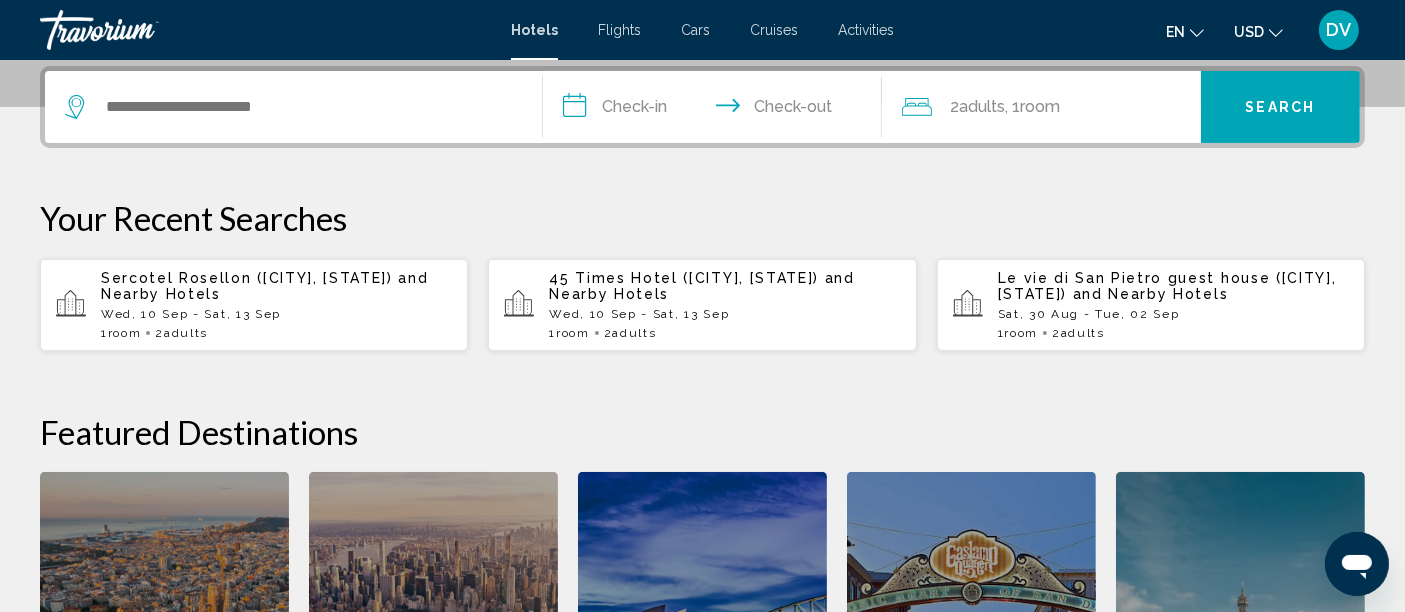 click on "and Nearby Hotels" at bounding box center [265, 286] 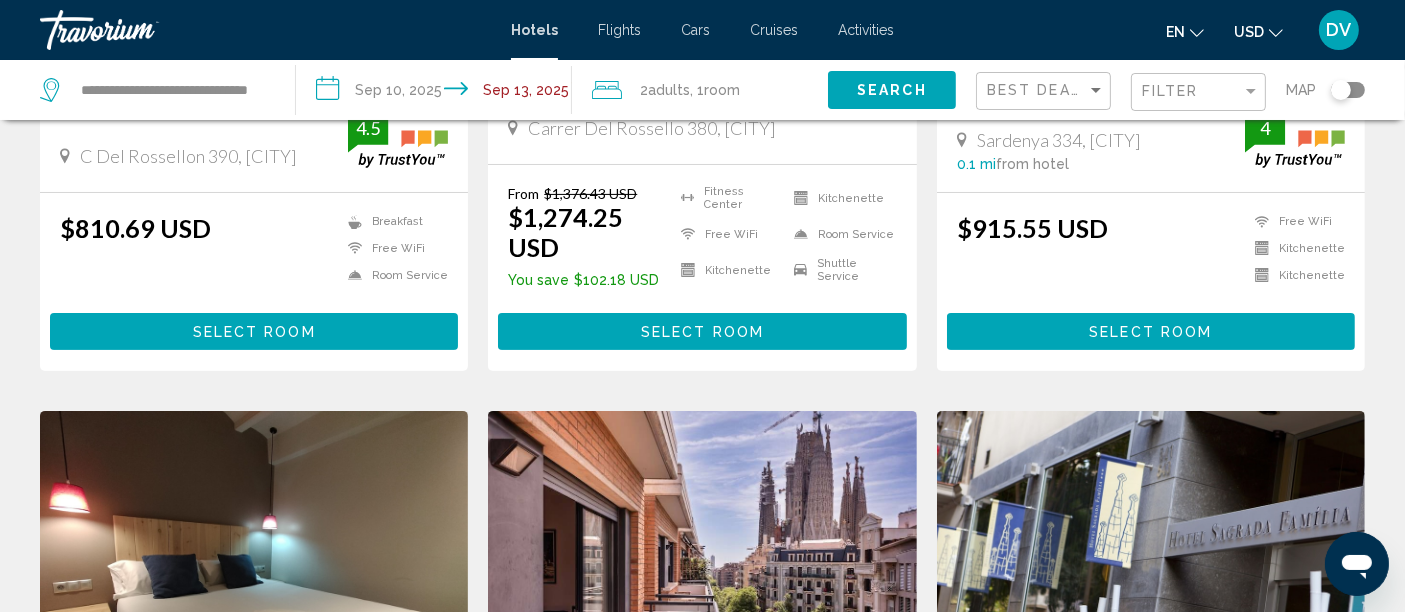 scroll, scrollTop: 0, scrollLeft: 0, axis: both 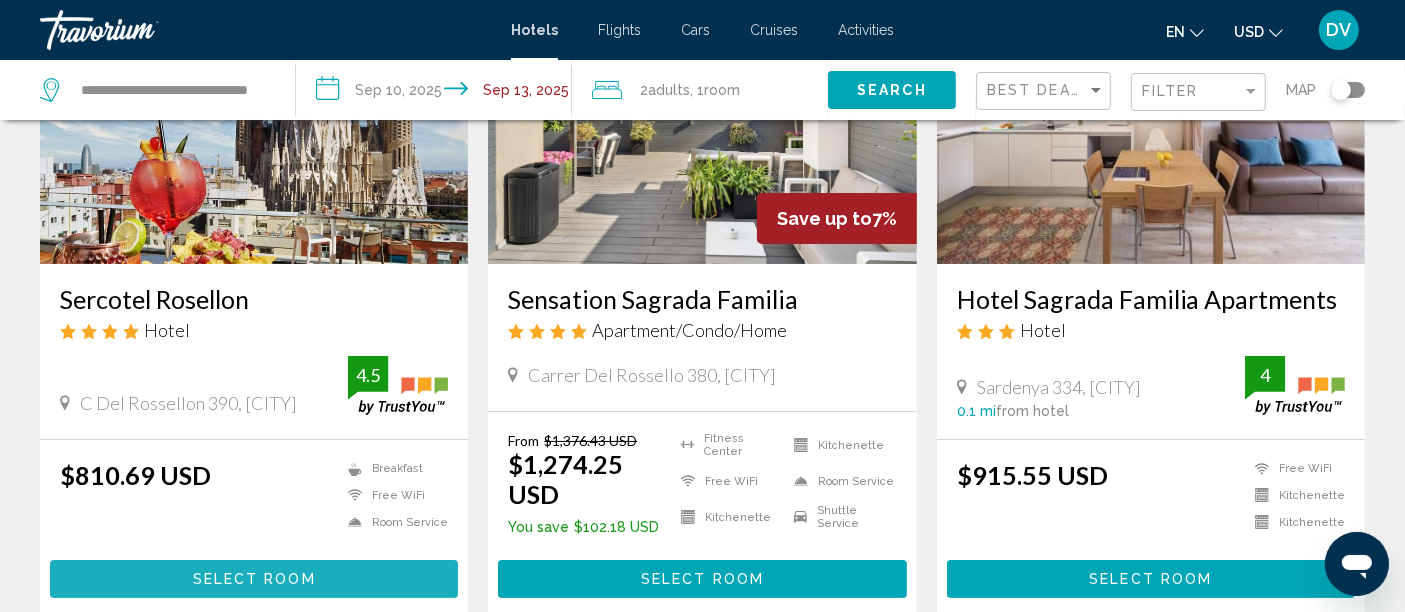 click on "Select Room" at bounding box center (254, 580) 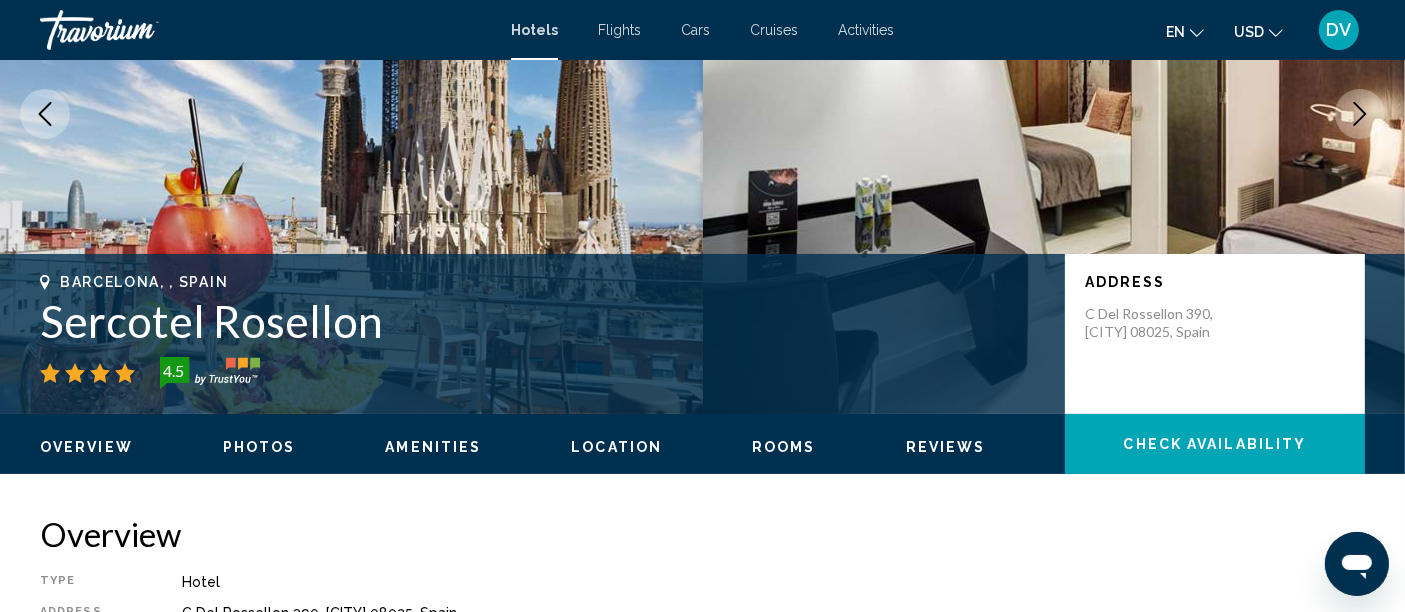 scroll, scrollTop: 53, scrollLeft: 0, axis: vertical 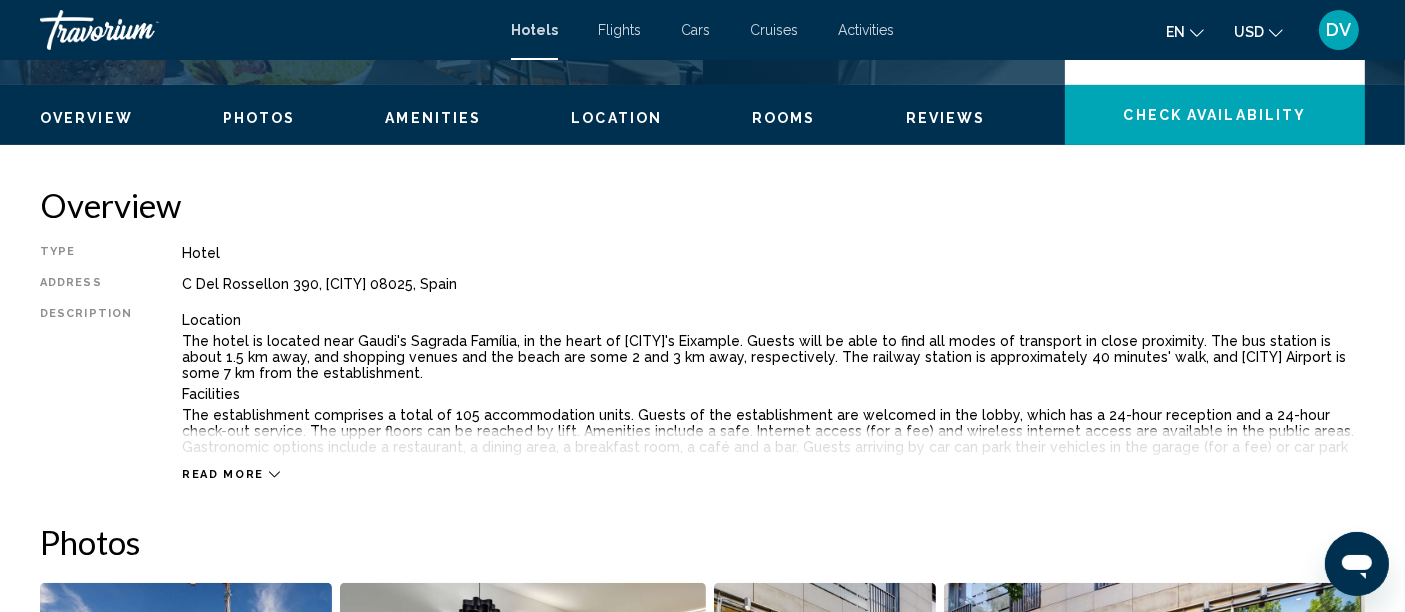 click on "Read more" at bounding box center [223, 474] 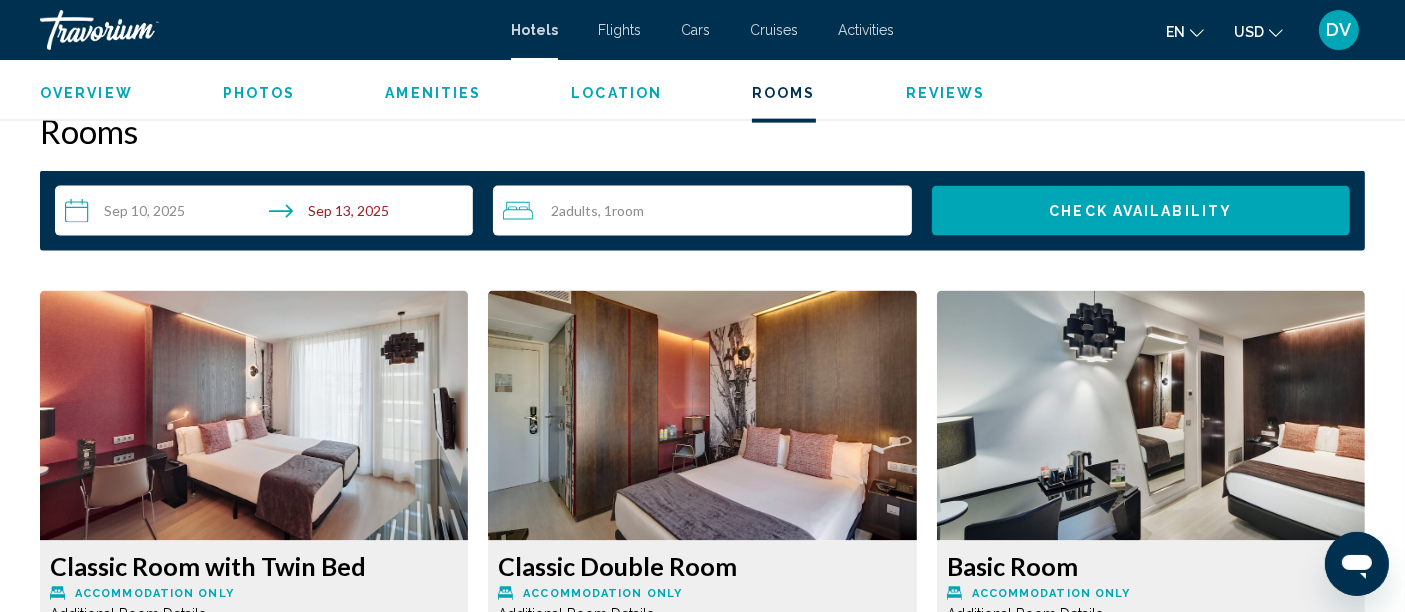 scroll, scrollTop: 2777, scrollLeft: 0, axis: vertical 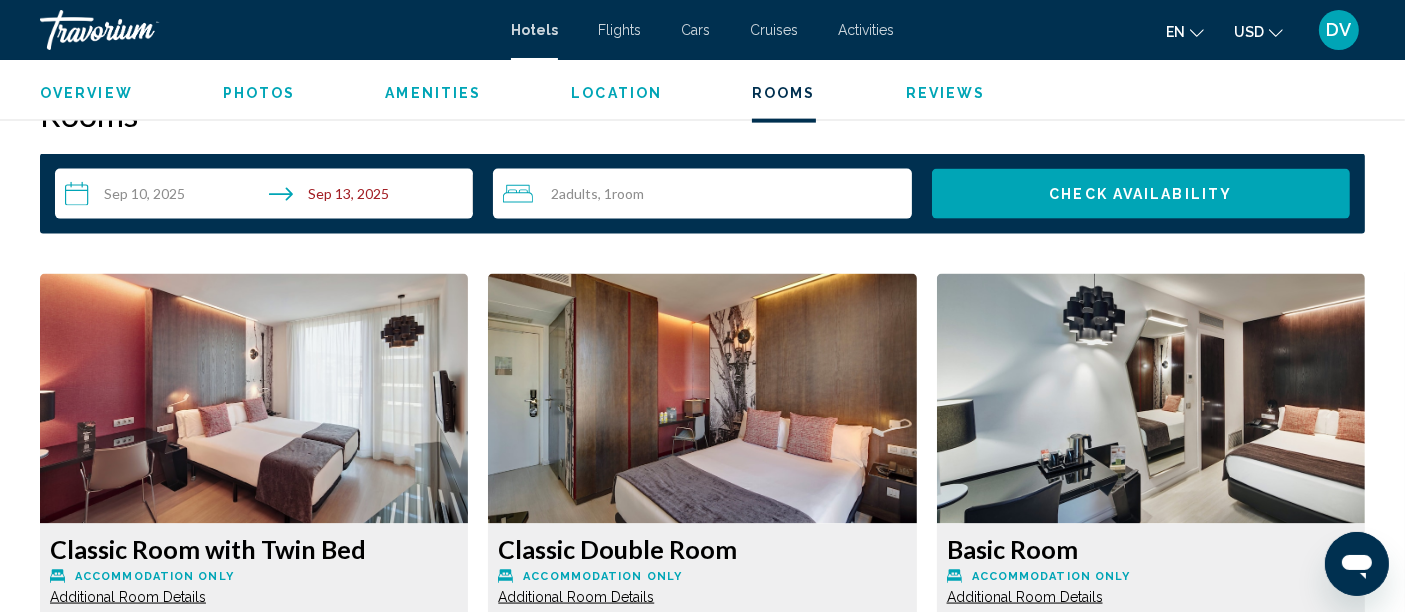 click on "Check Availability" at bounding box center (1140, 195) 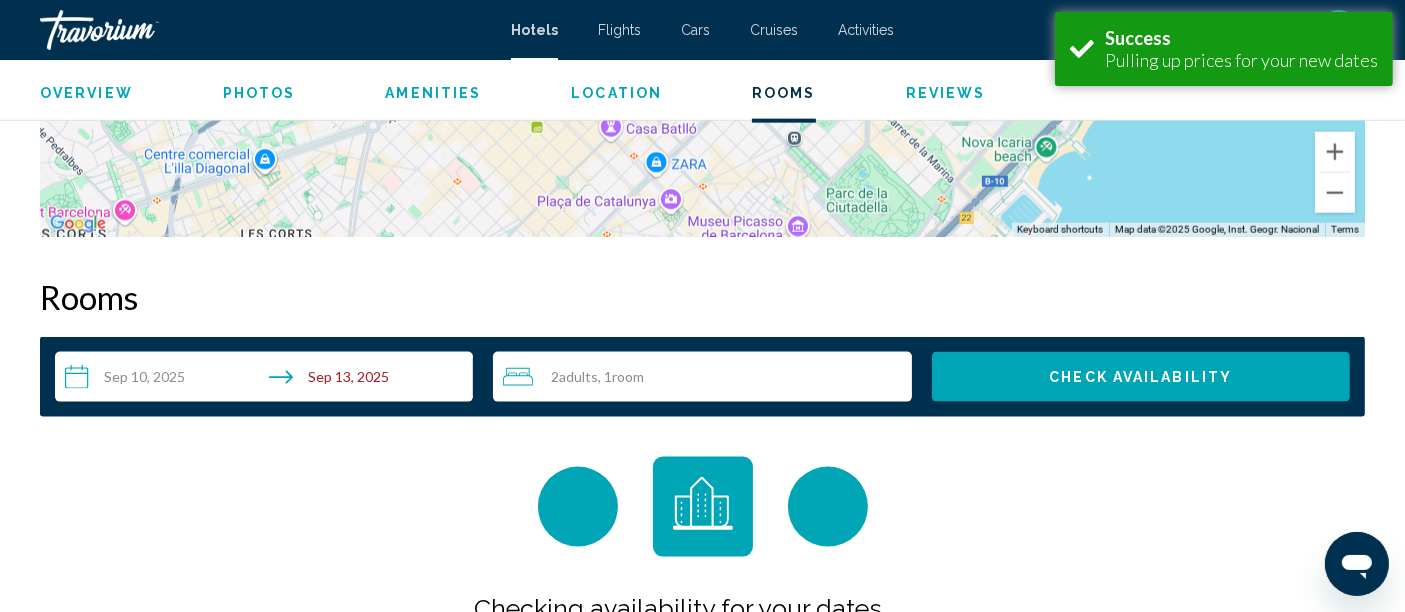 scroll, scrollTop: 2749, scrollLeft: 0, axis: vertical 